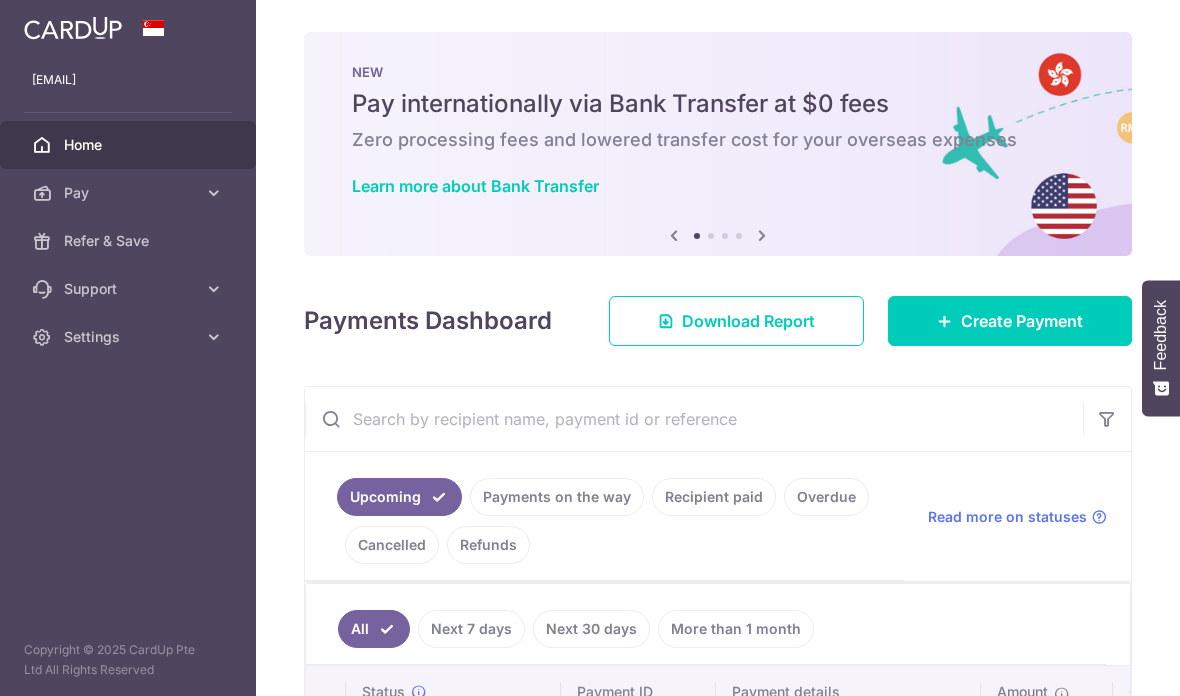 scroll, scrollTop: 0, scrollLeft: 0, axis: both 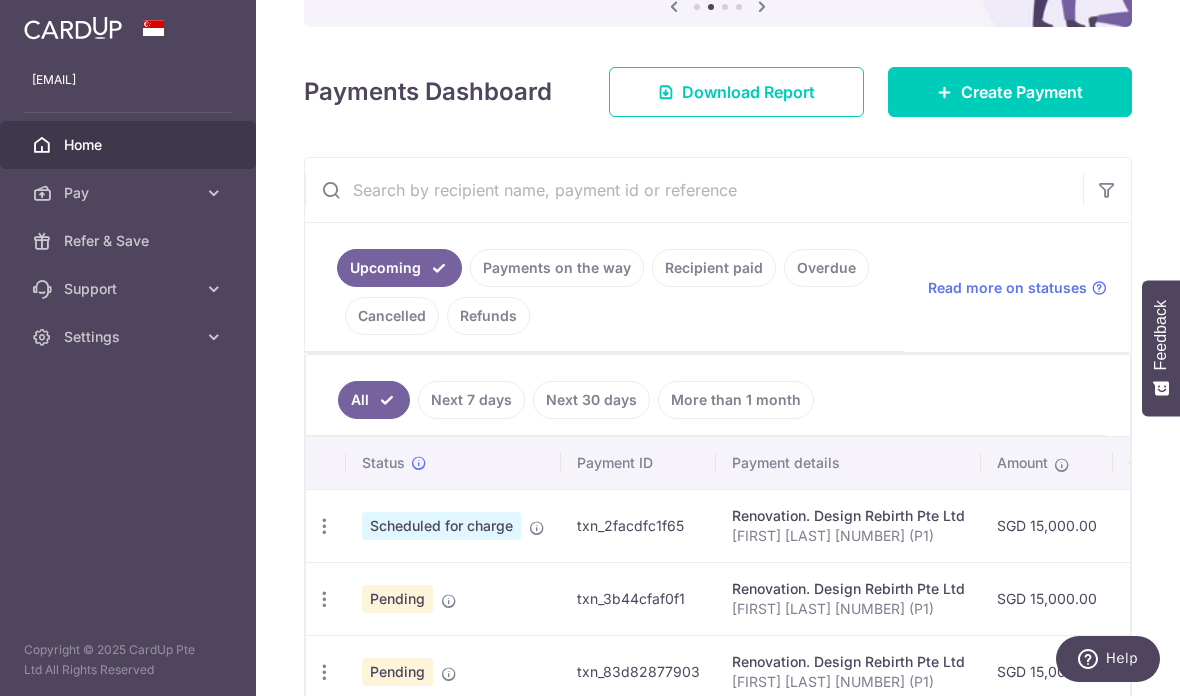 click on "Create Payment" at bounding box center (1022, 92) 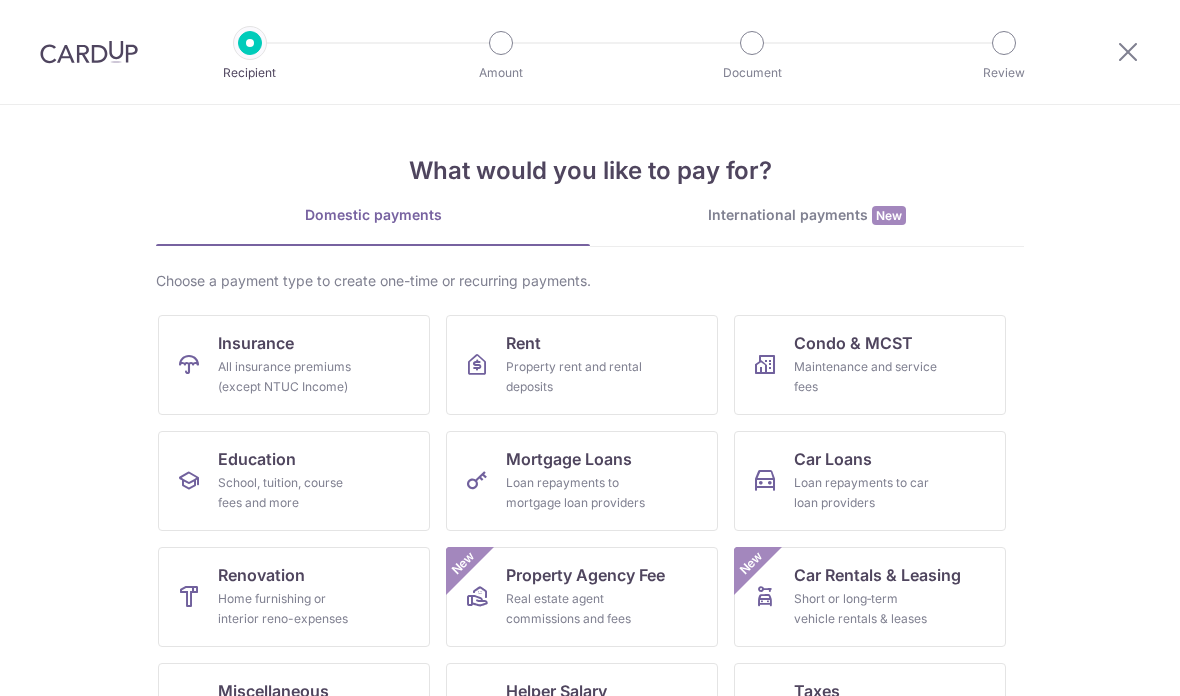 scroll, scrollTop: 0, scrollLeft: 0, axis: both 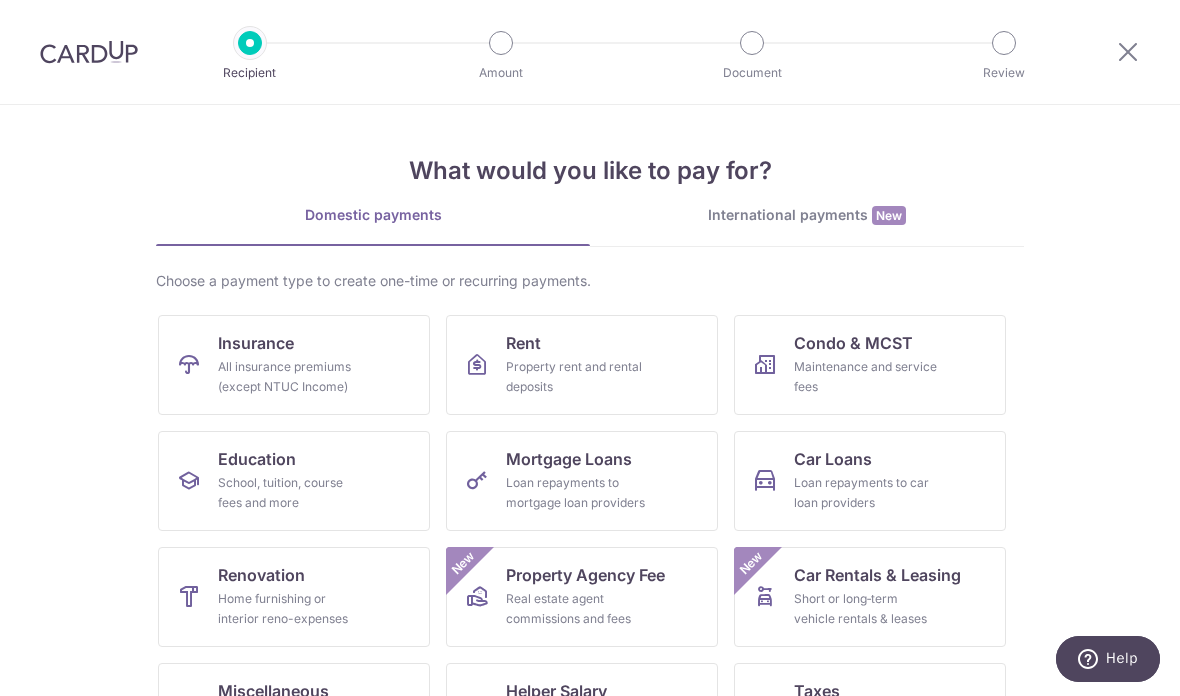 click on "Maintenance and service fees" at bounding box center [866, 377] 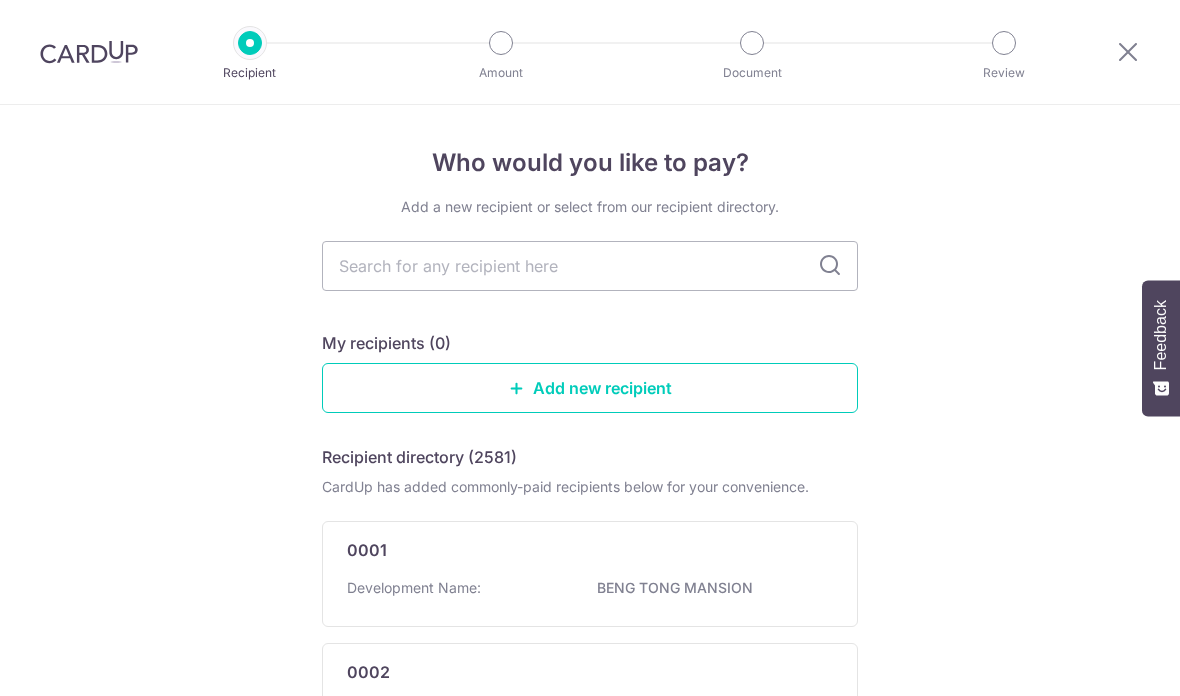 scroll, scrollTop: 0, scrollLeft: 0, axis: both 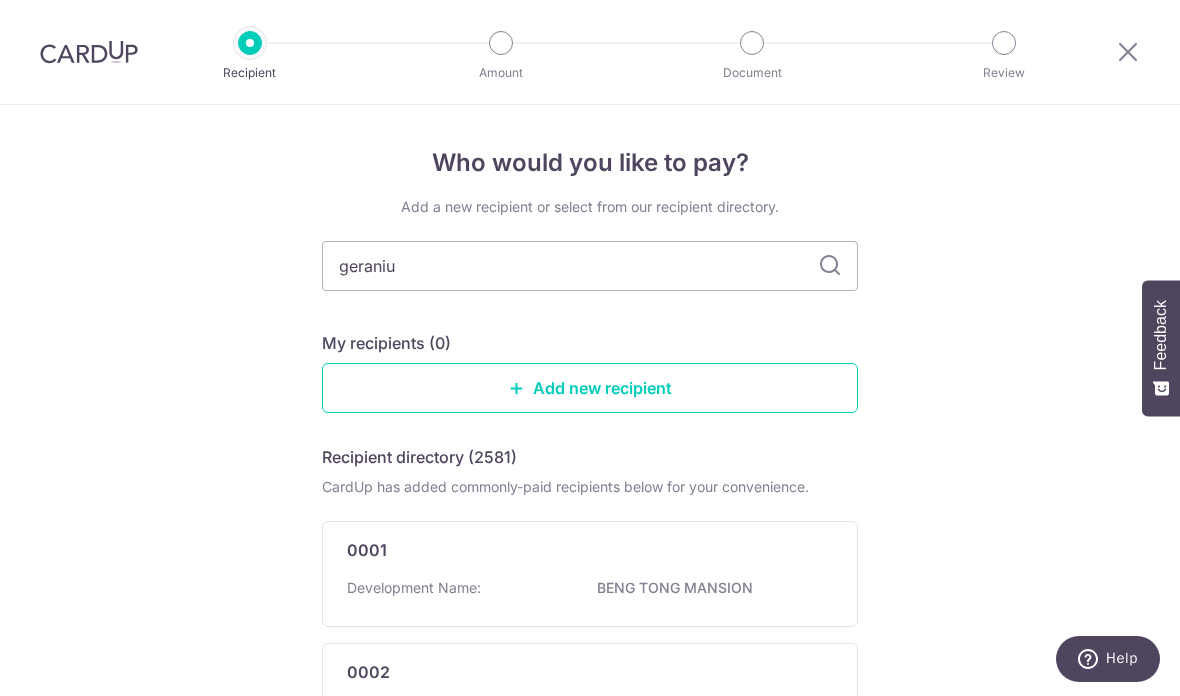 type on "geranium" 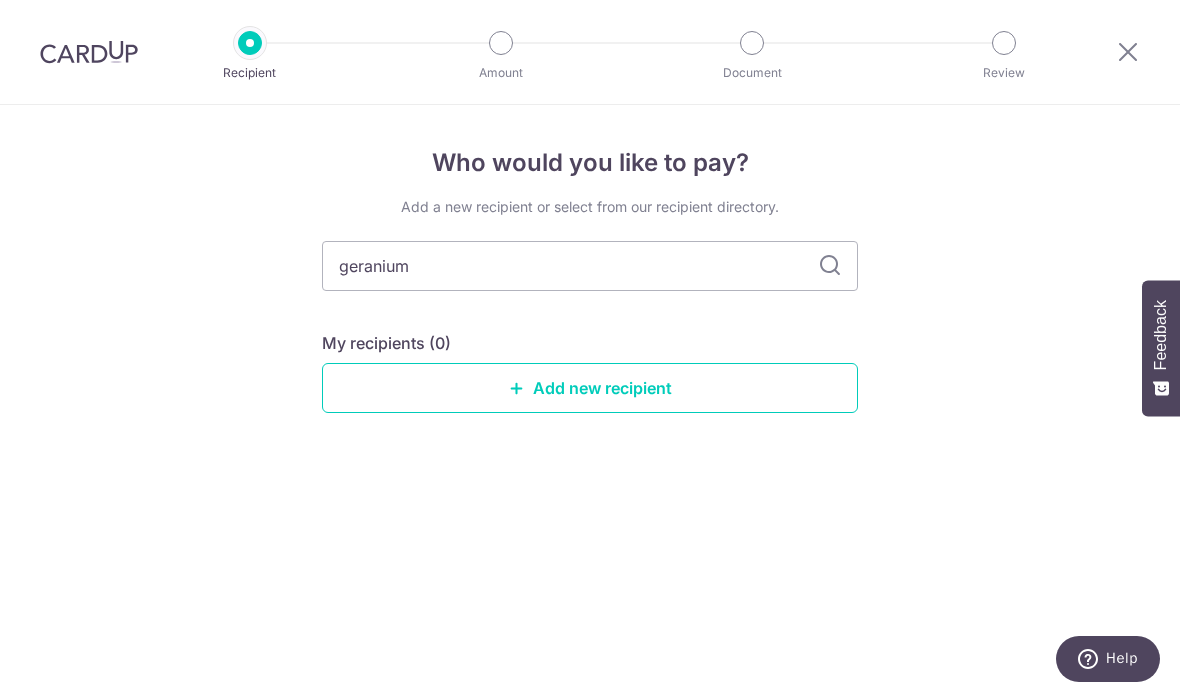 click on "geranium" at bounding box center [590, 266] 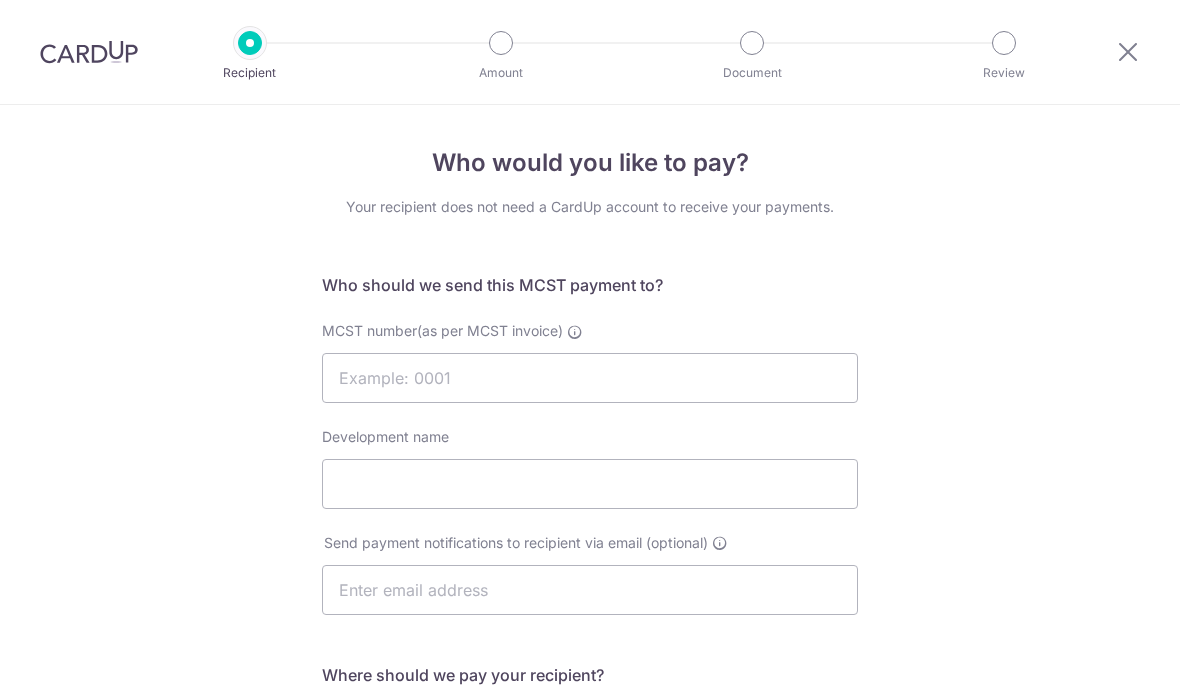 scroll, scrollTop: 0, scrollLeft: 0, axis: both 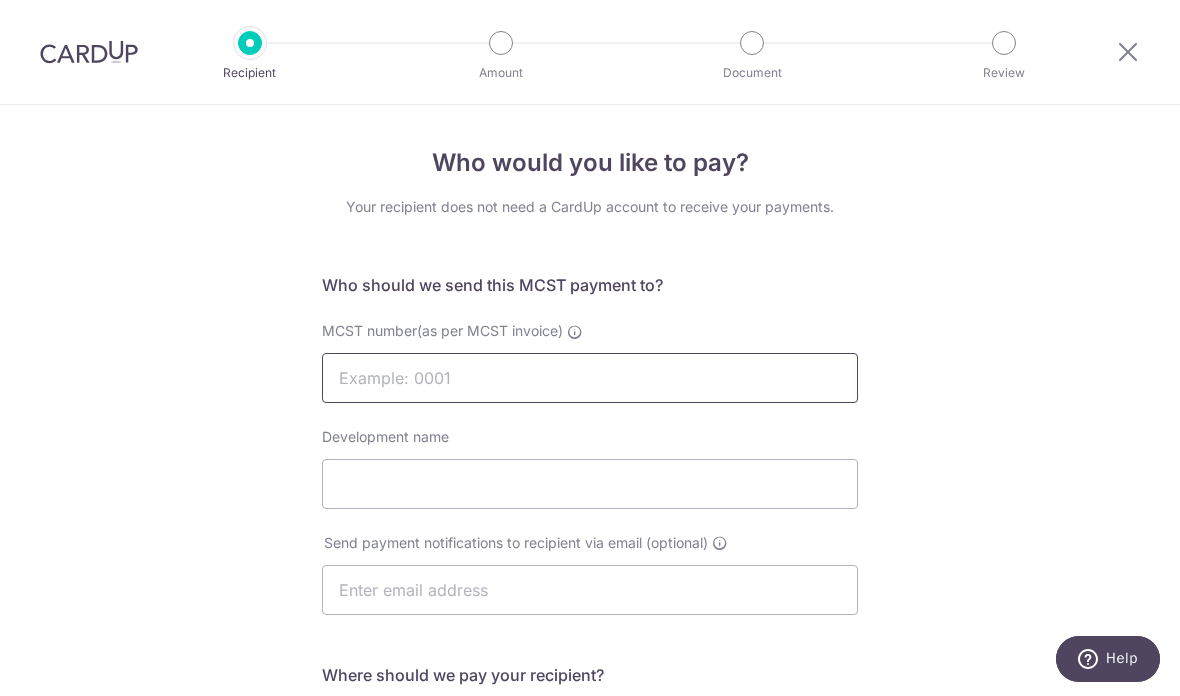 click on "MCST number(as per MCST invoice)" at bounding box center [590, 378] 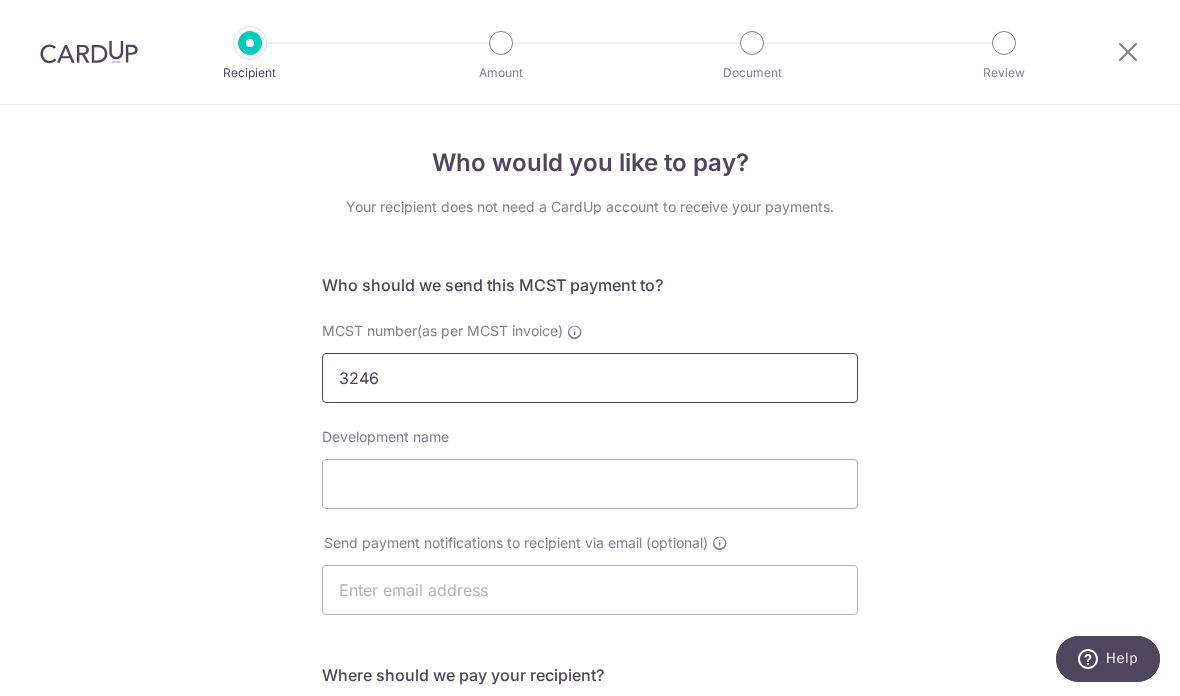 type on "3246" 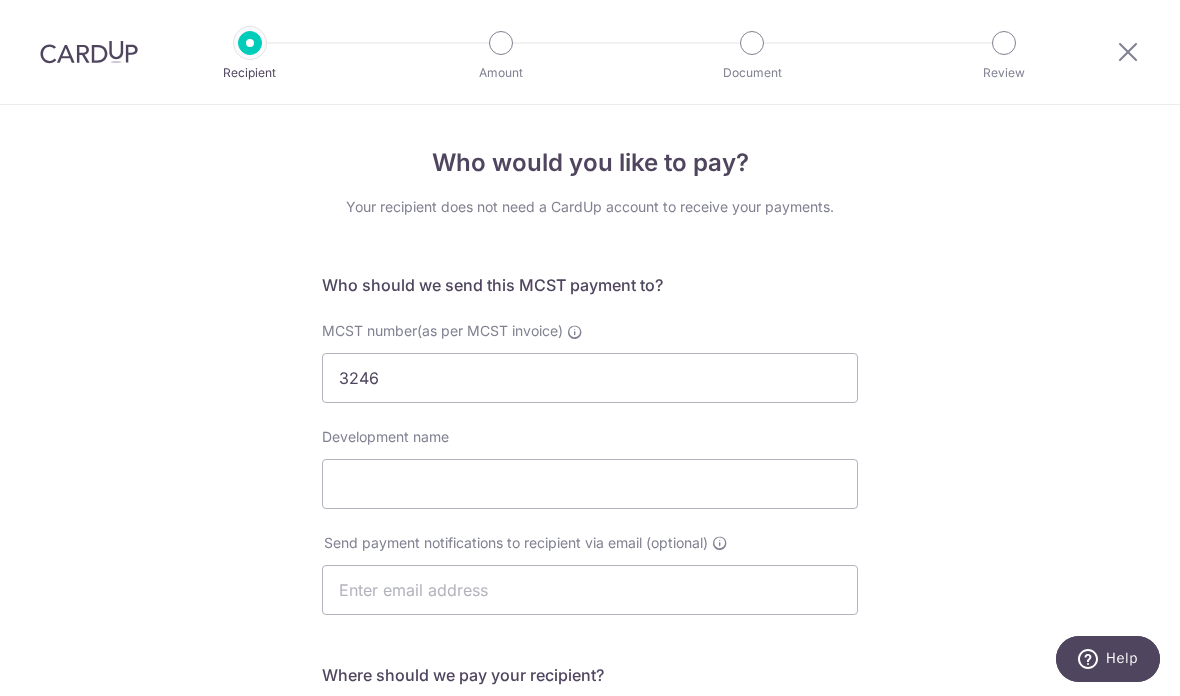 click on "Development name" at bounding box center [590, 484] 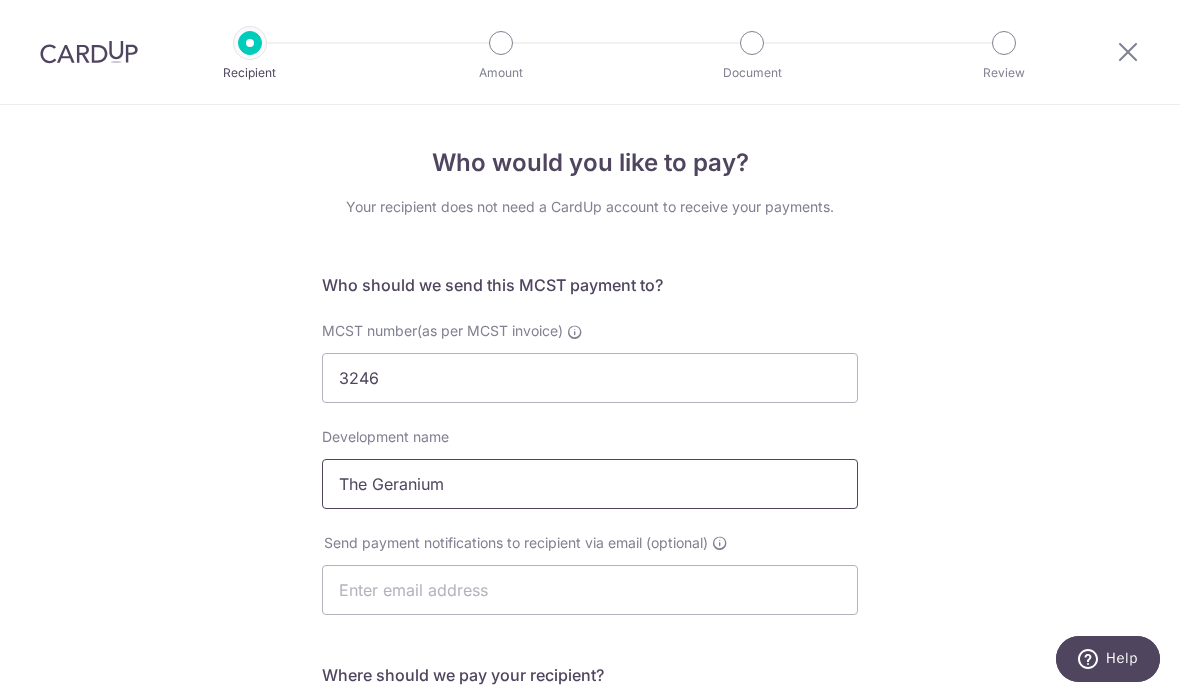 scroll, scrollTop: 138, scrollLeft: 0, axis: vertical 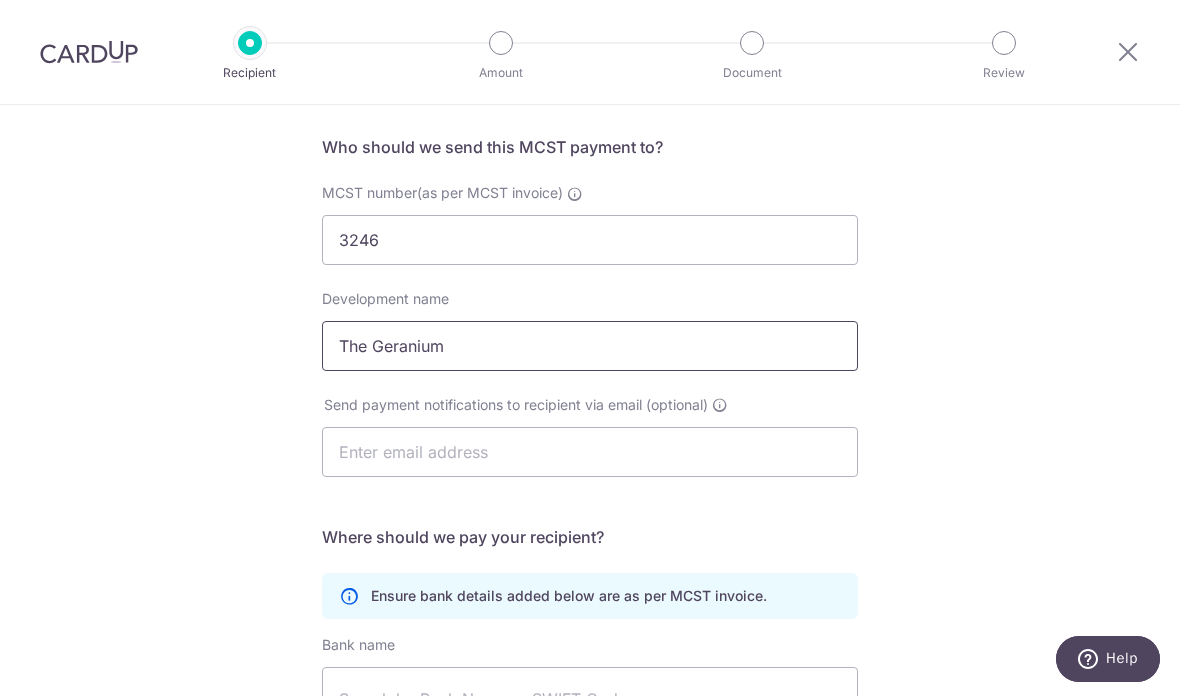 type on "The Geranium" 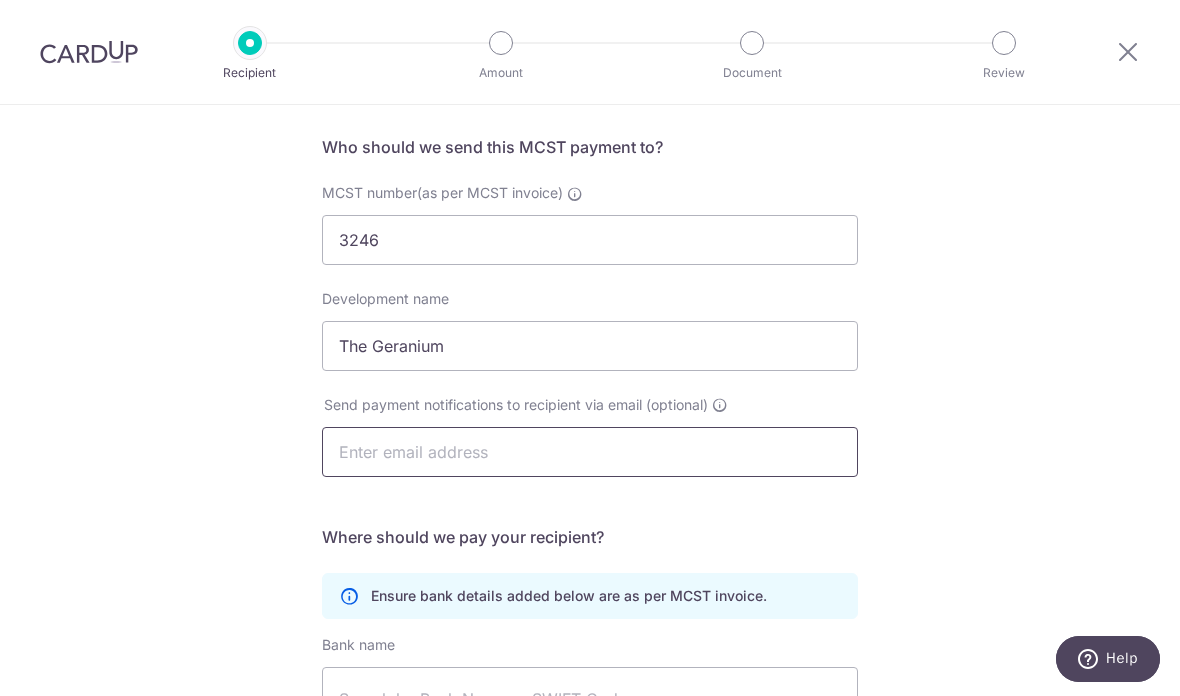 click at bounding box center (590, 452) 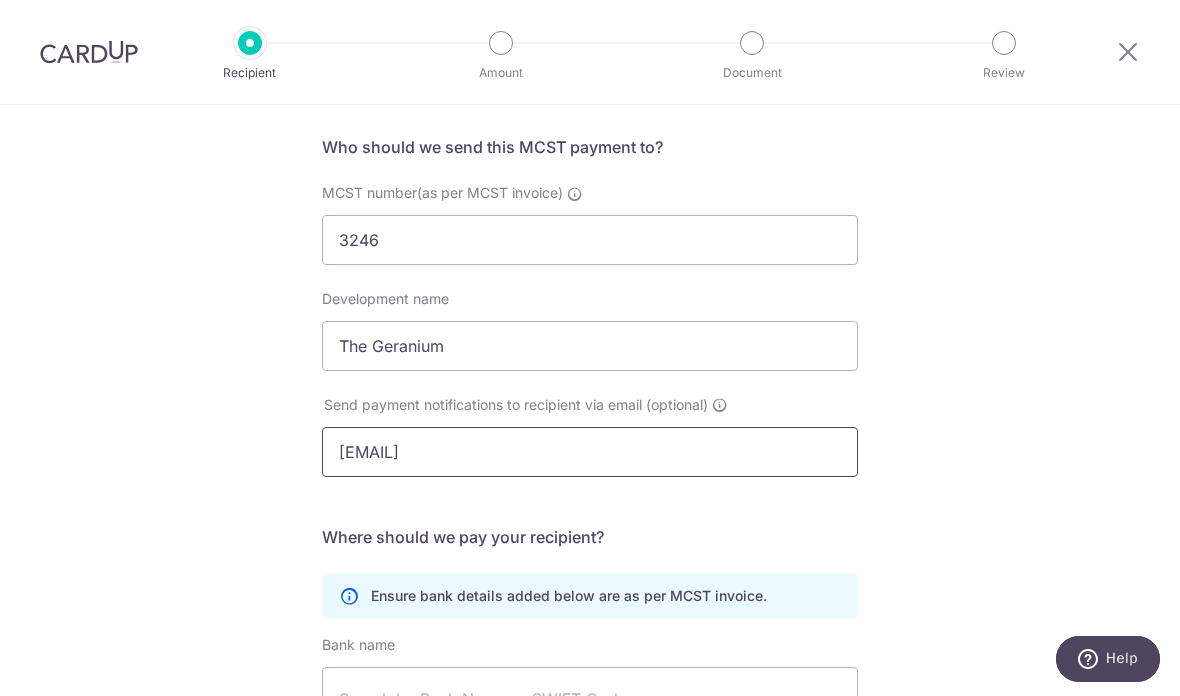 type on "huang.psw@gmail.com" 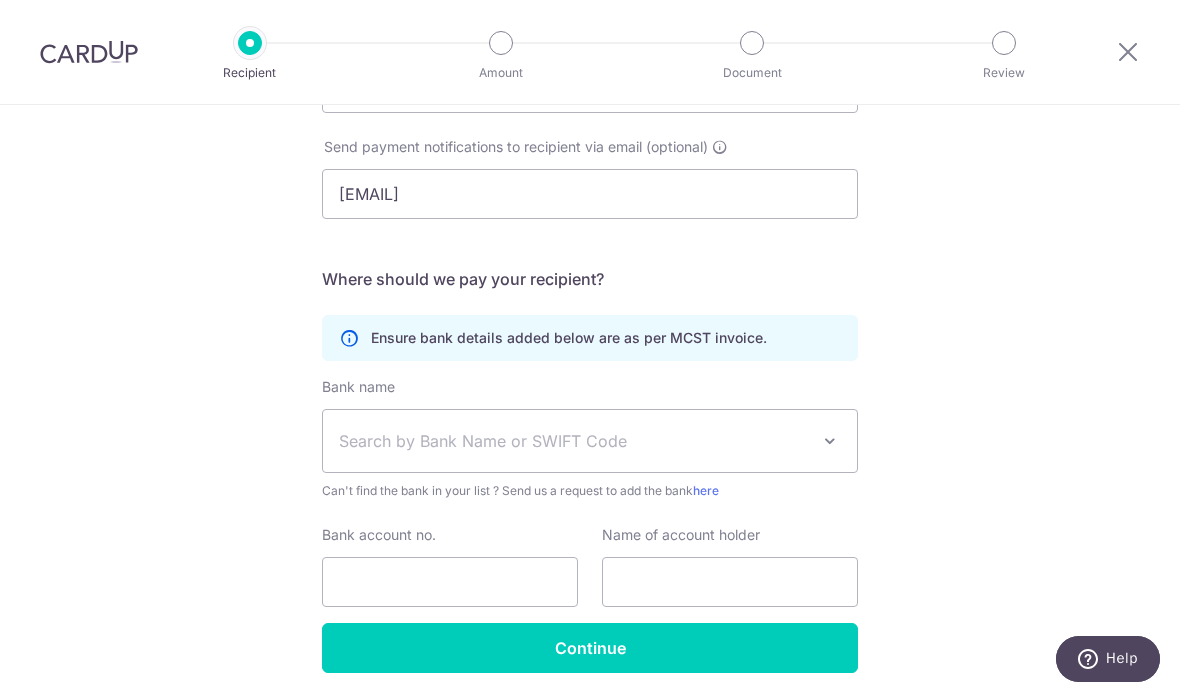 scroll, scrollTop: 395, scrollLeft: 0, axis: vertical 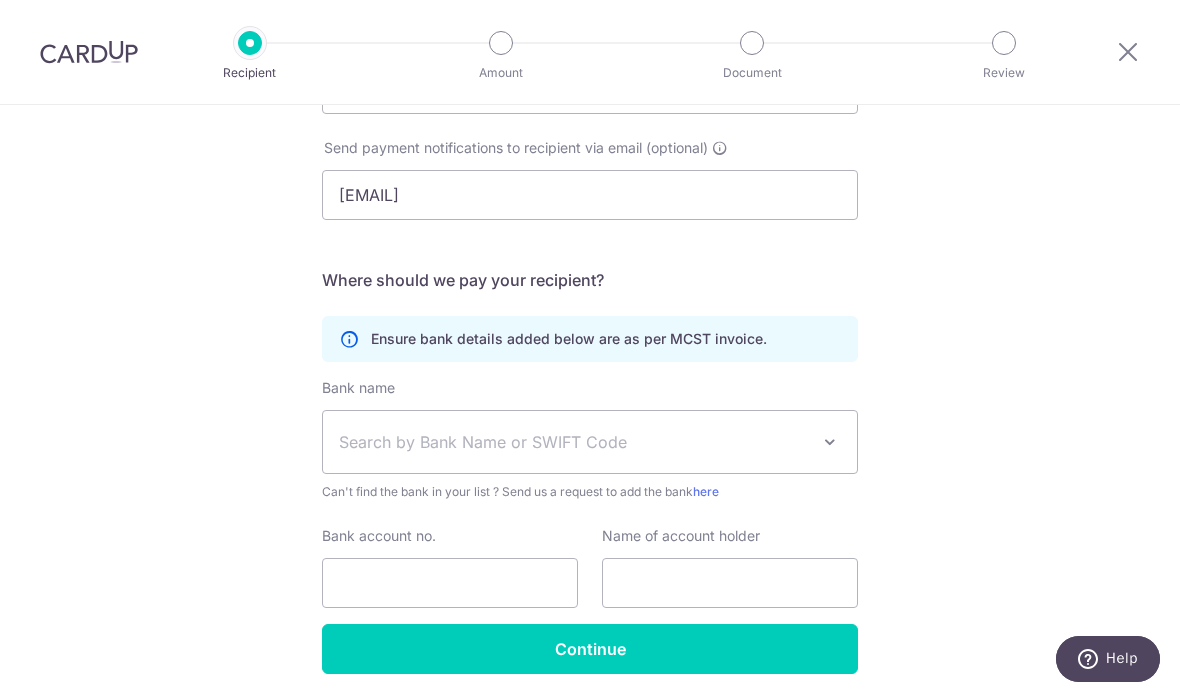 click on "Search by Bank Name or SWIFT Code" at bounding box center (574, 442) 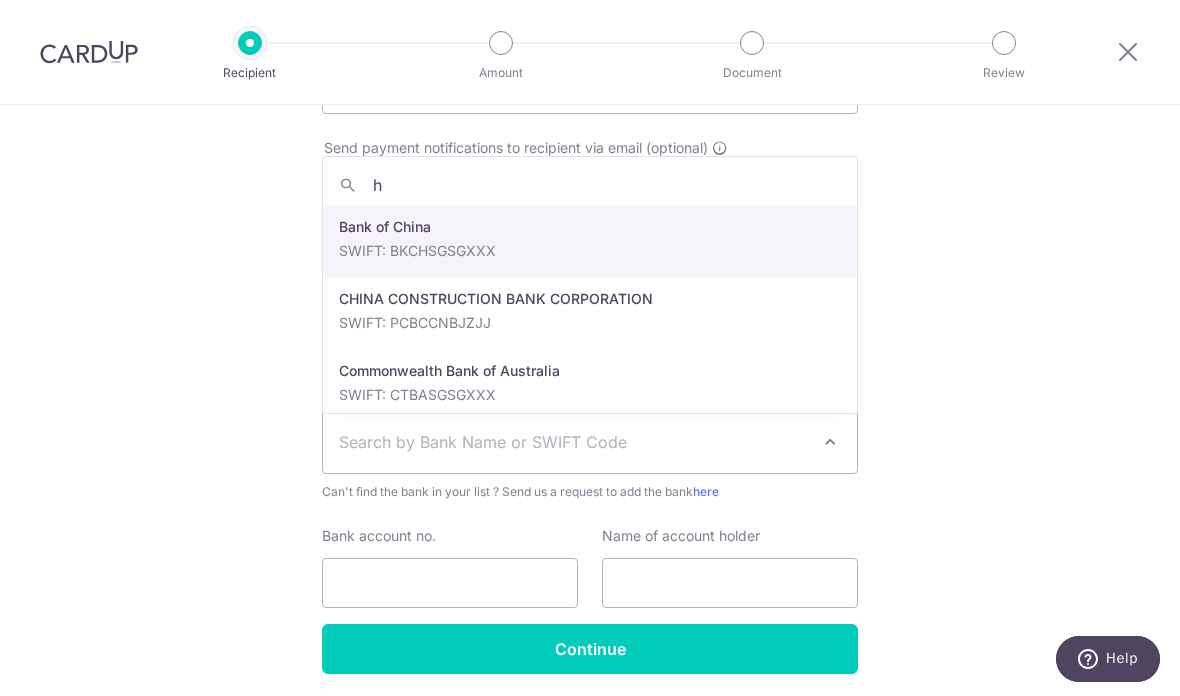 type on "hb" 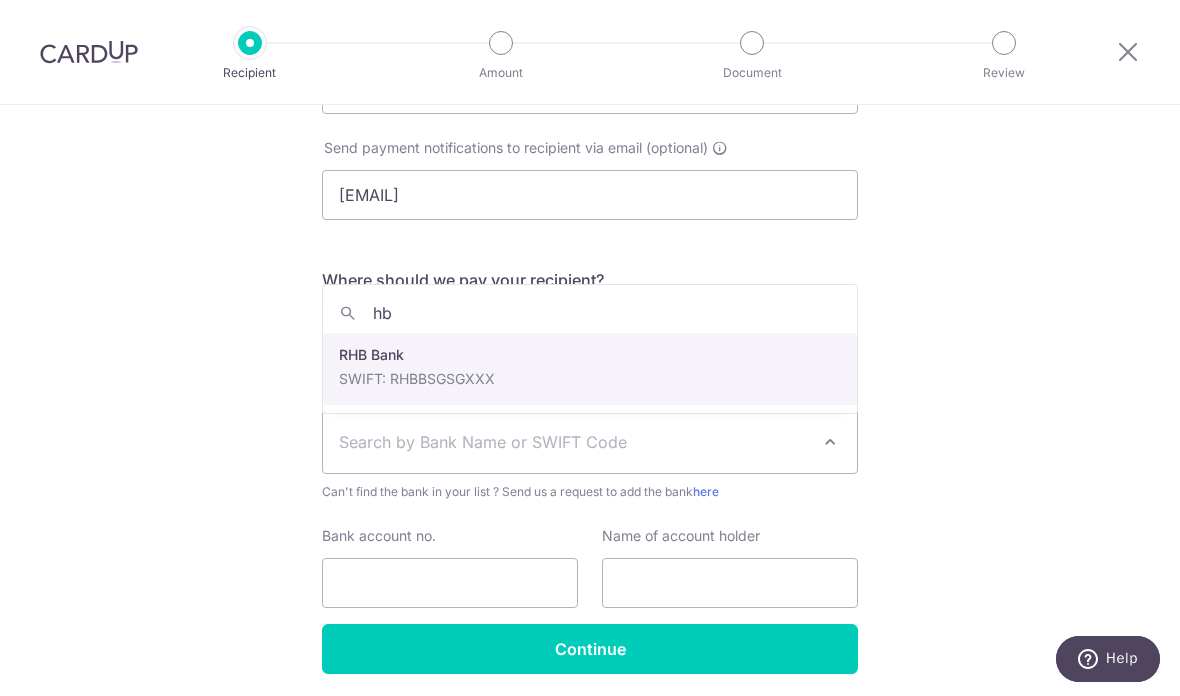select on "13" 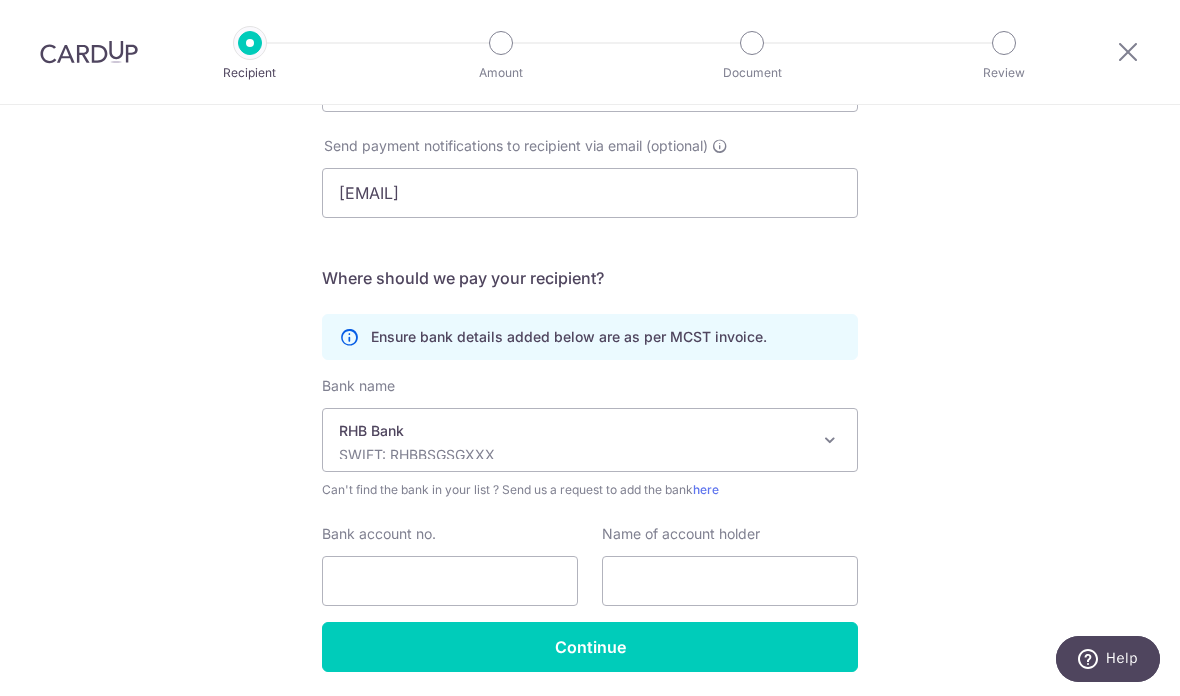 scroll, scrollTop: 395, scrollLeft: 0, axis: vertical 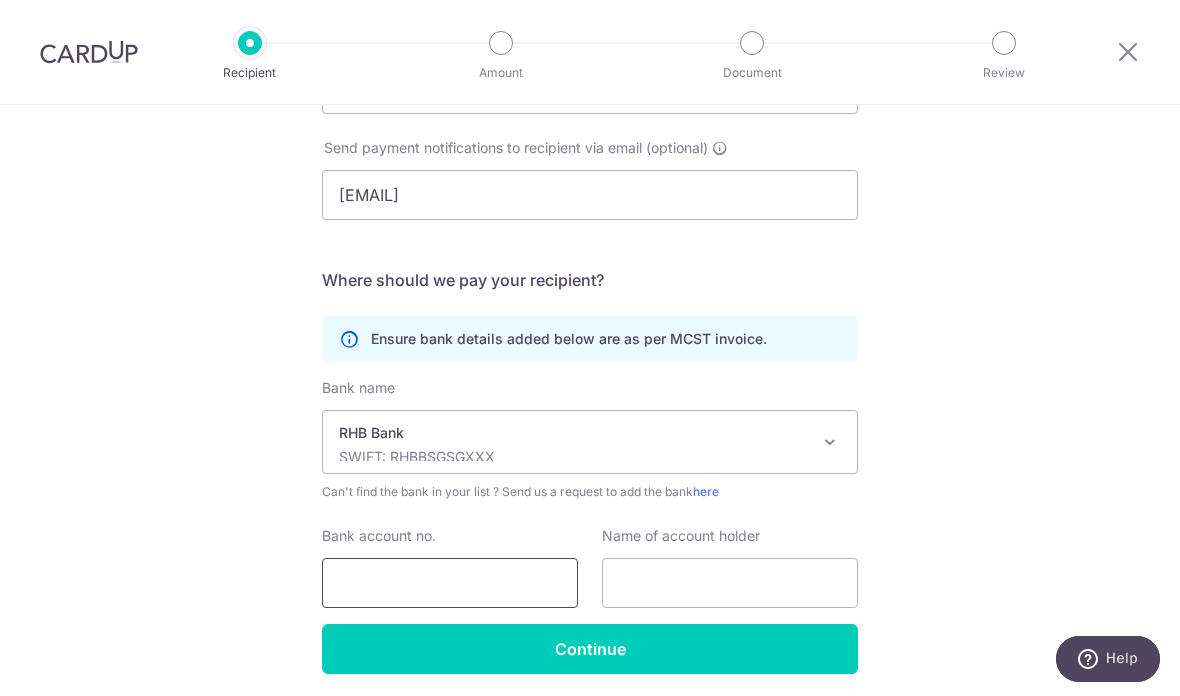 click on "Bank account no." at bounding box center [450, 583] 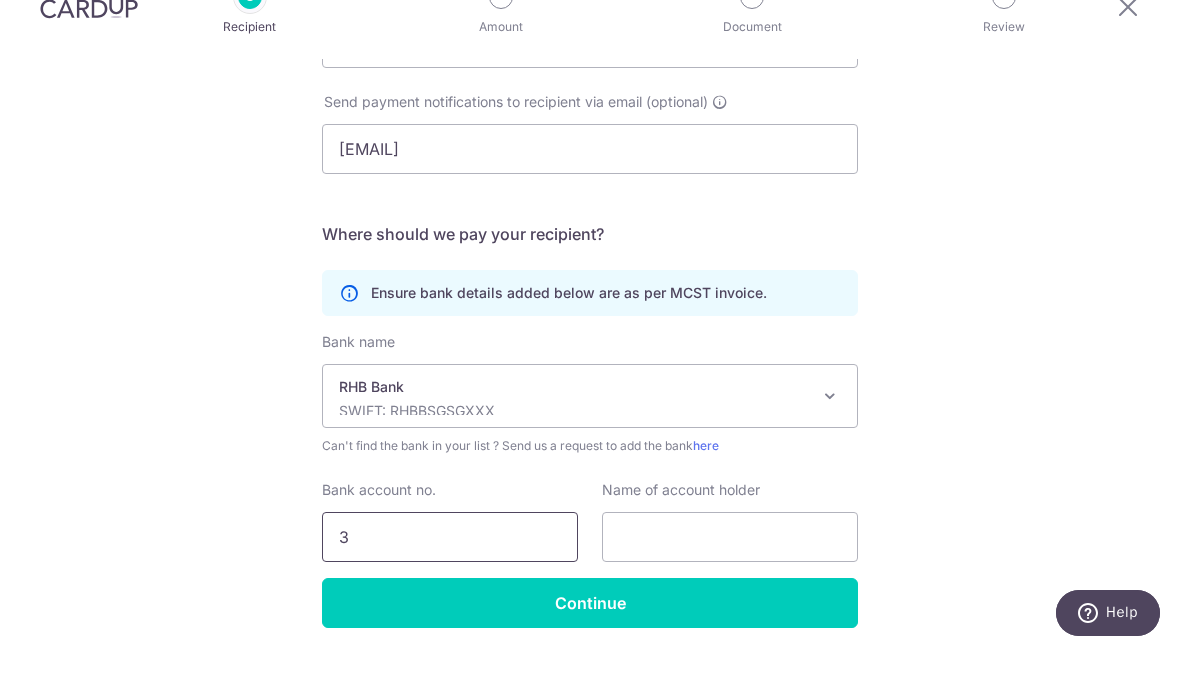 scroll, scrollTop: 80, scrollLeft: 0, axis: vertical 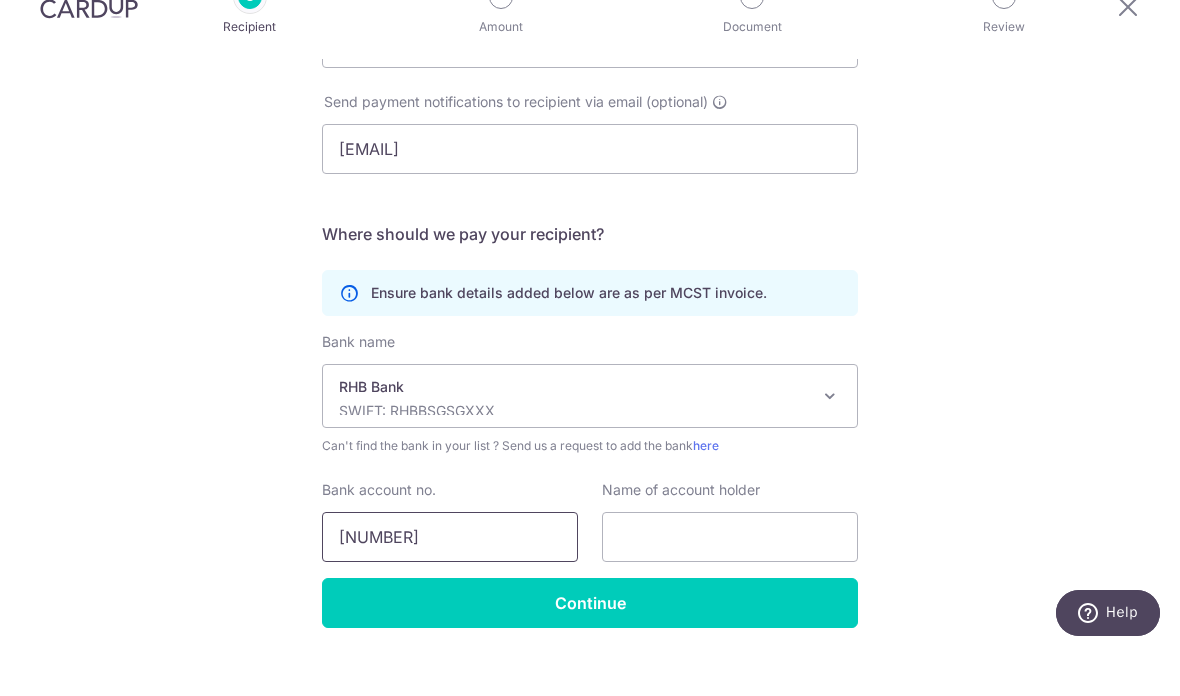 type on "[PHONE]" 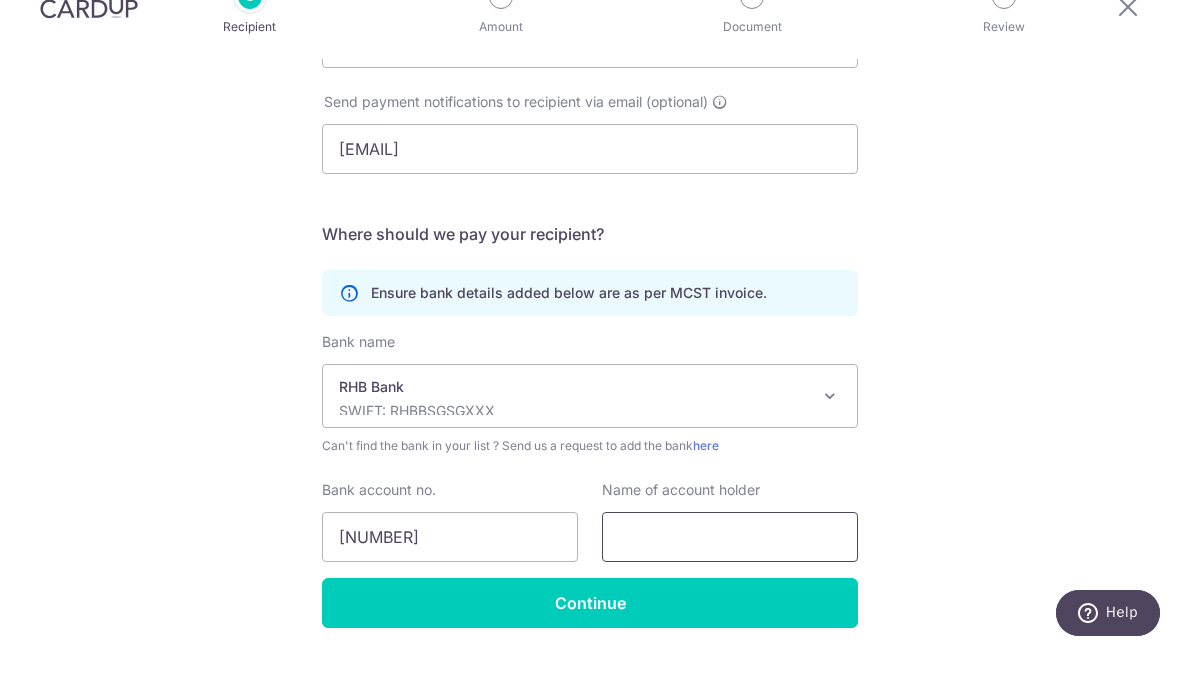 click at bounding box center (730, 583) 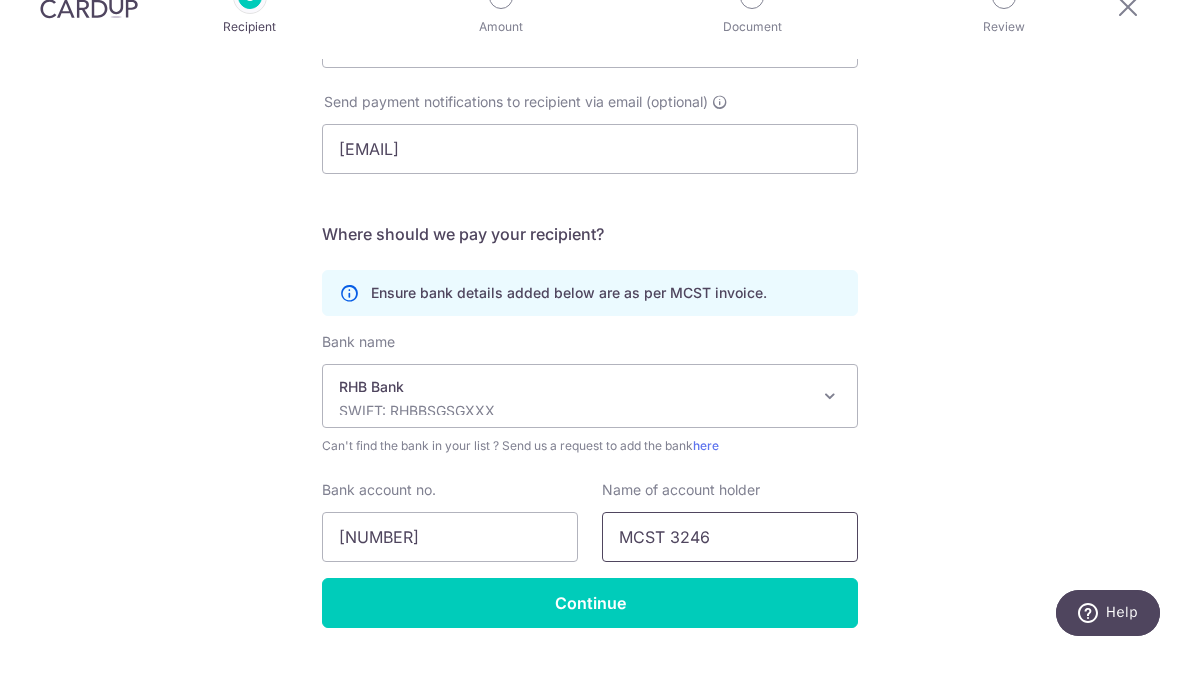 type on "MCST 3246" 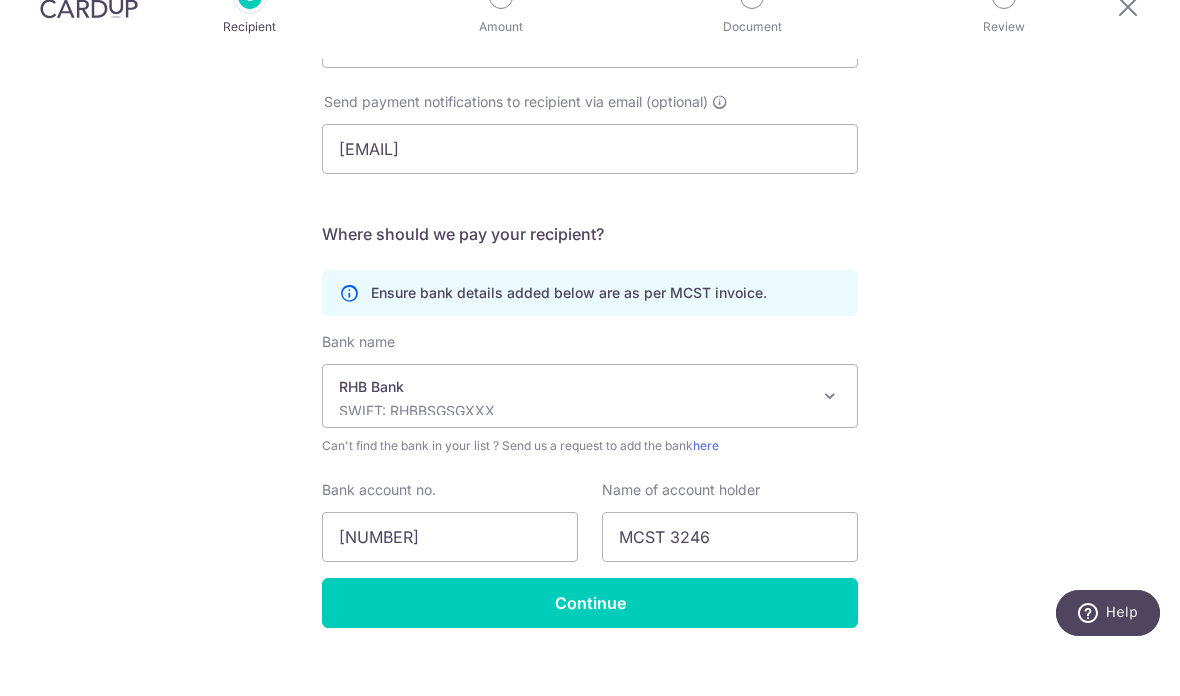 click on "Continue" at bounding box center [590, 649] 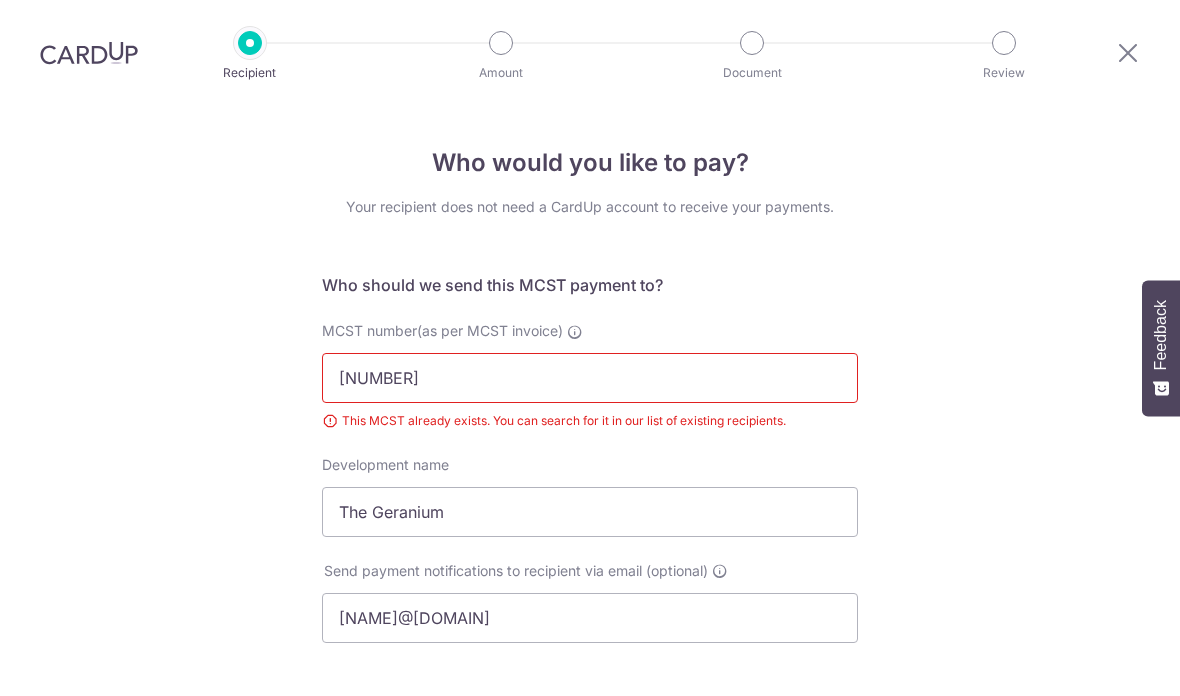 scroll, scrollTop: 80, scrollLeft: 0, axis: vertical 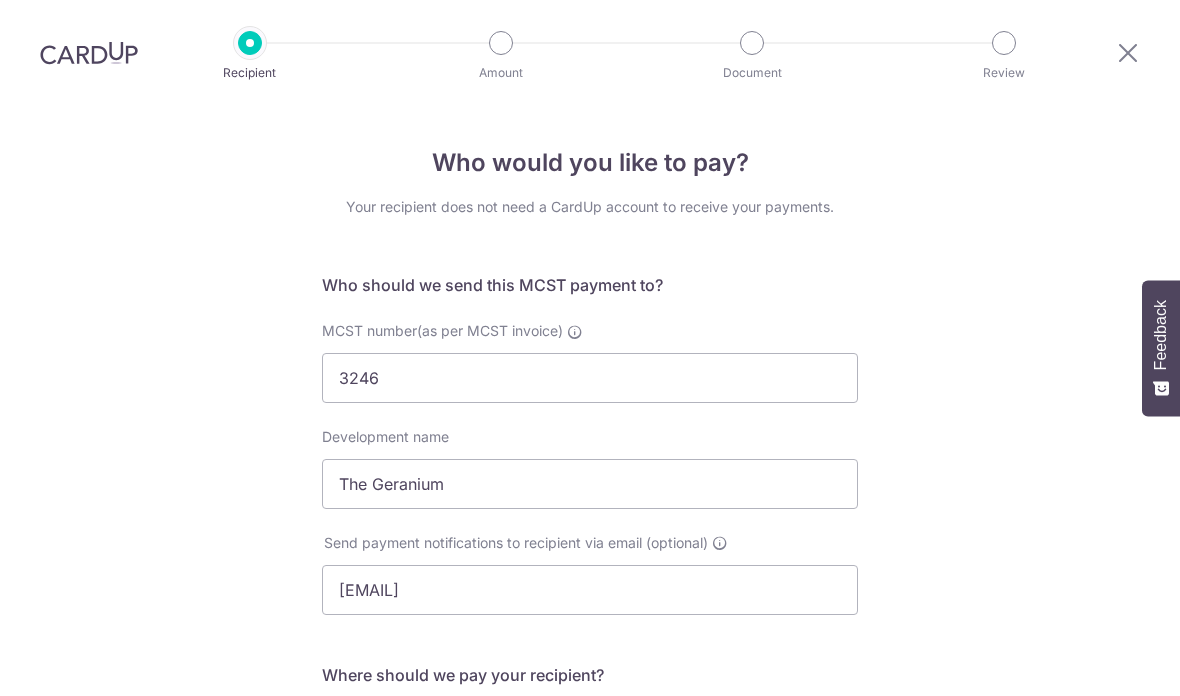 select on "13" 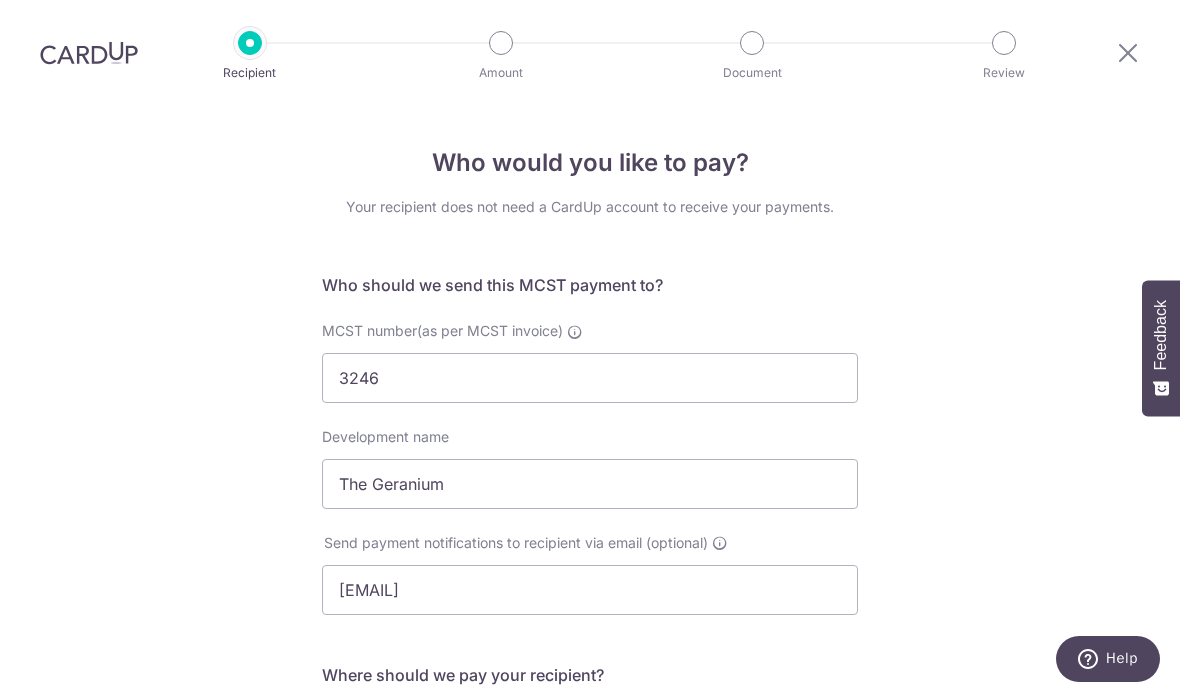 scroll, scrollTop: 0, scrollLeft: 0, axis: both 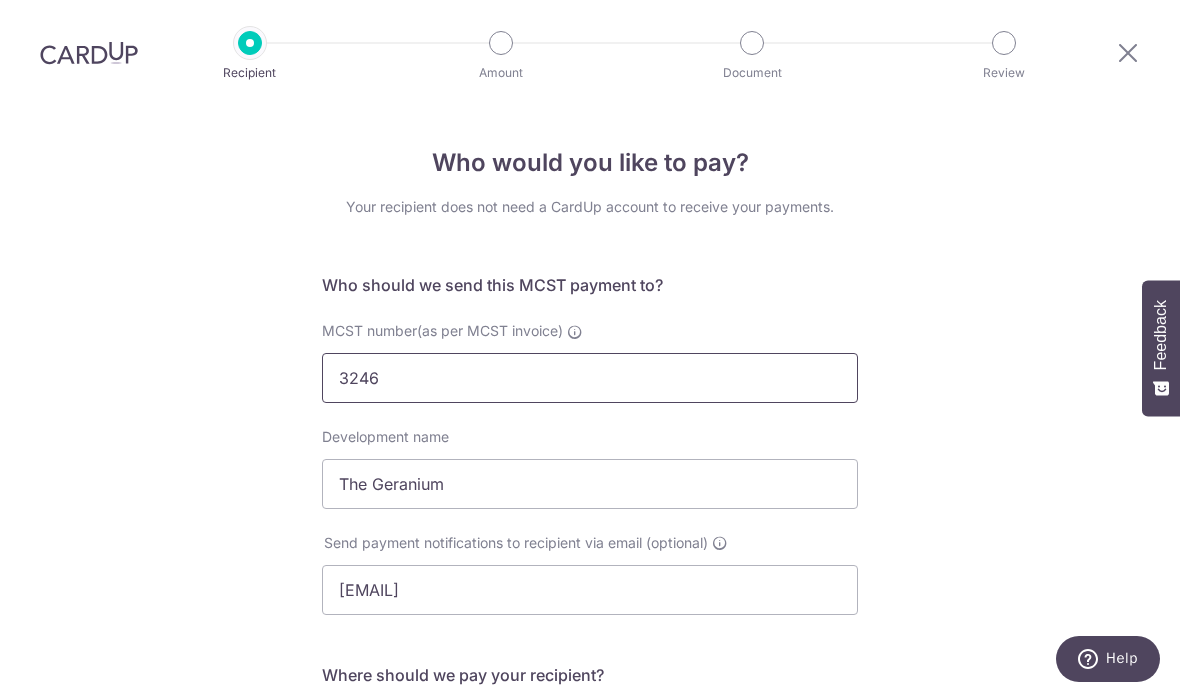 click on "[NUMBER]" at bounding box center [590, 378] 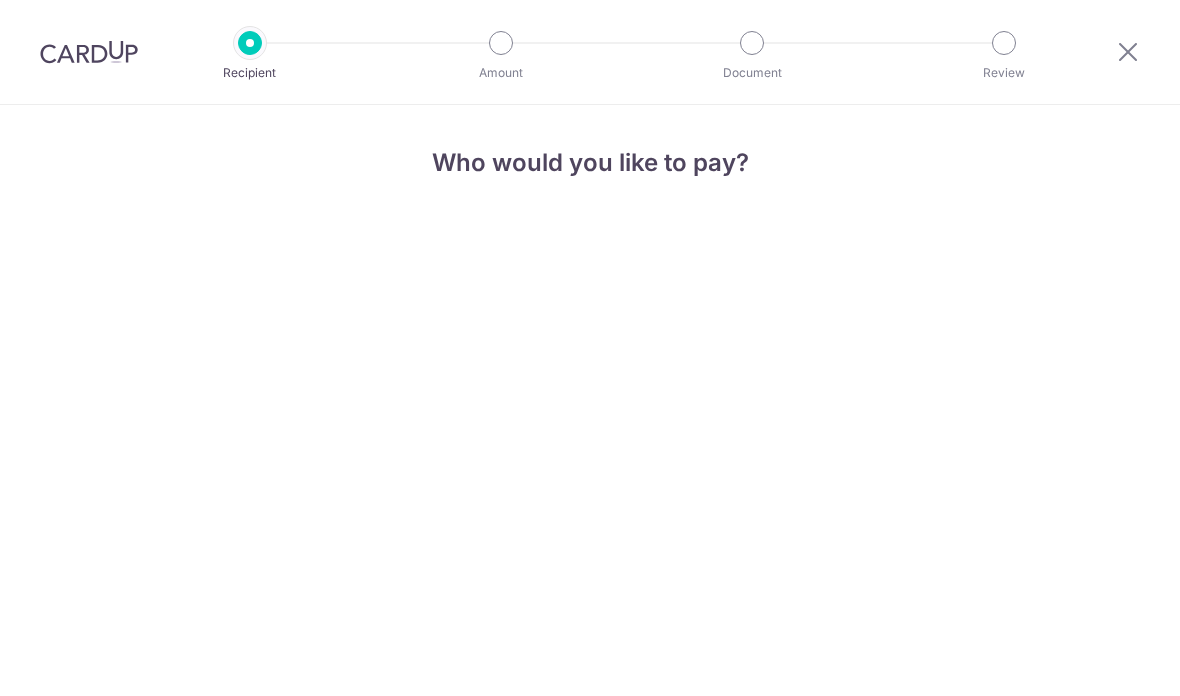 scroll, scrollTop: 0, scrollLeft: 0, axis: both 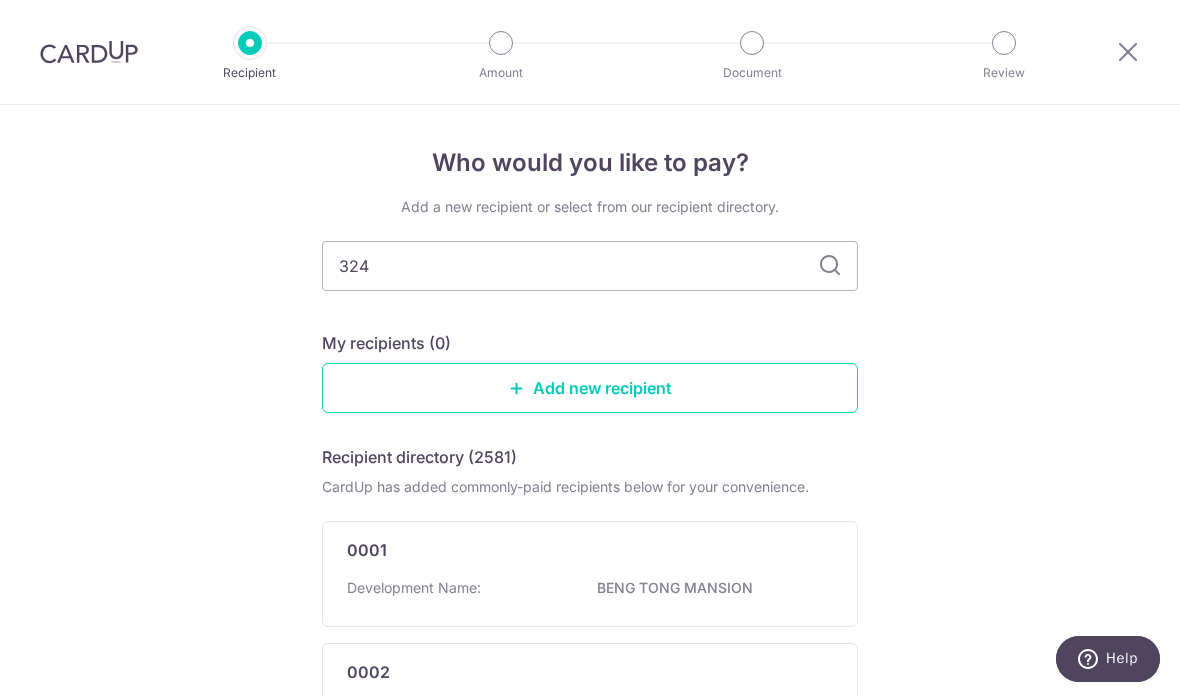 type on "3246" 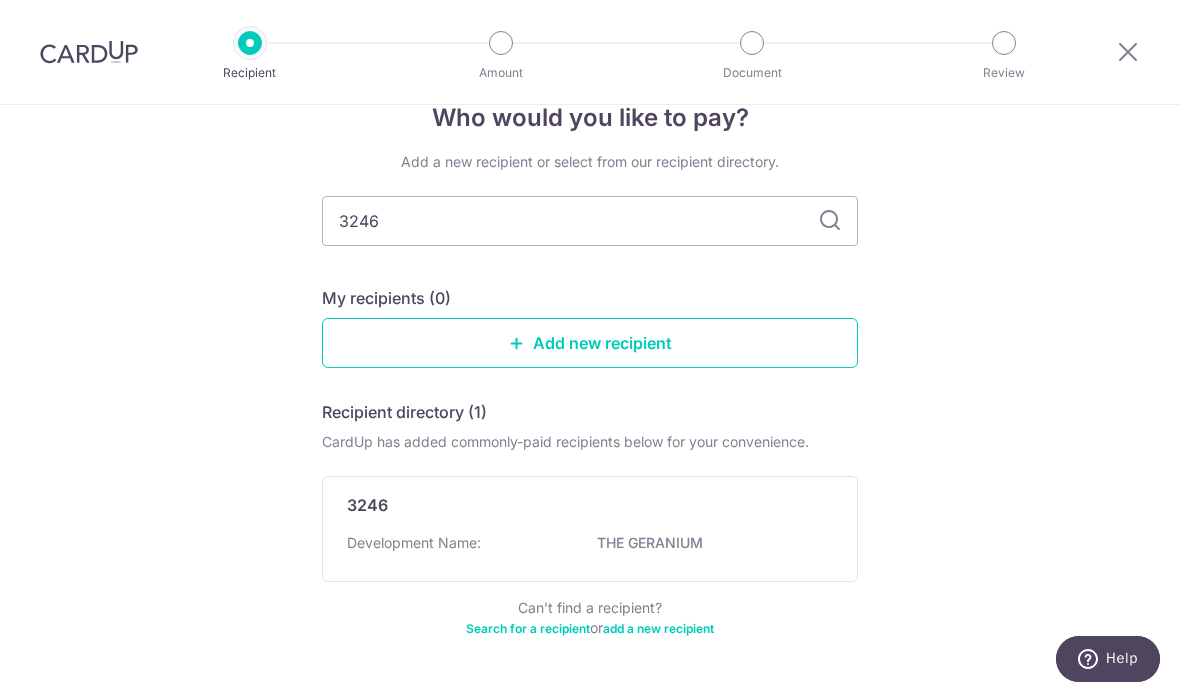 scroll, scrollTop: 45, scrollLeft: 0, axis: vertical 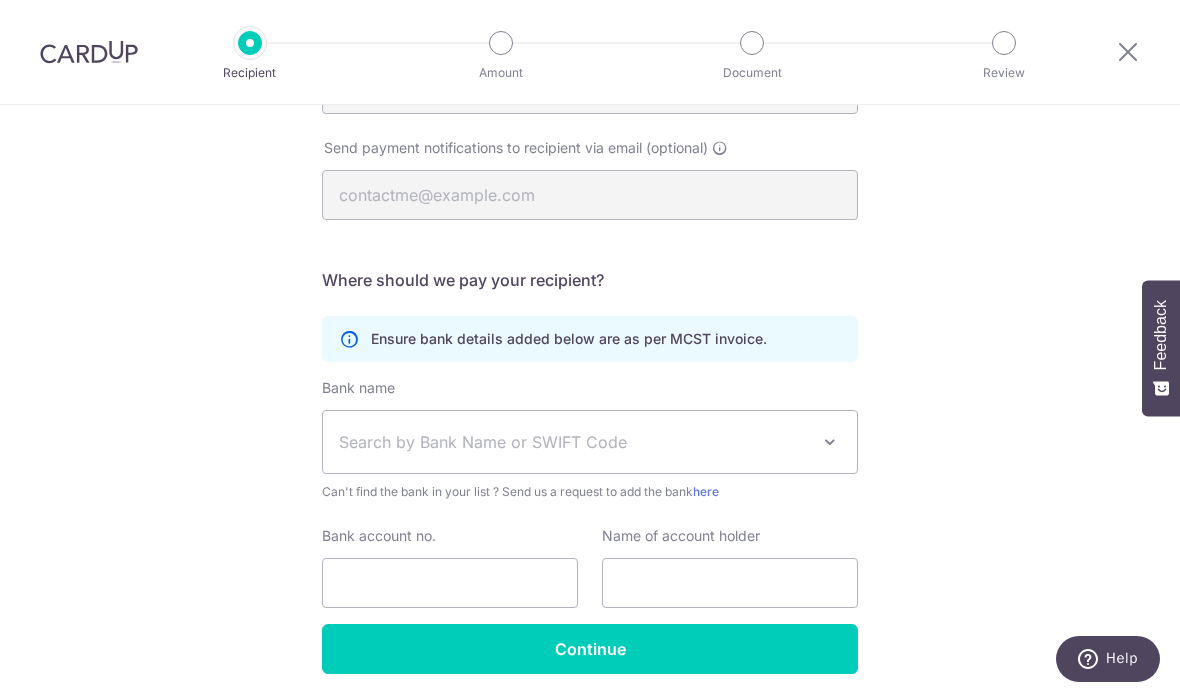 click on "Search by Bank Name or SWIFT Code" at bounding box center (574, 442) 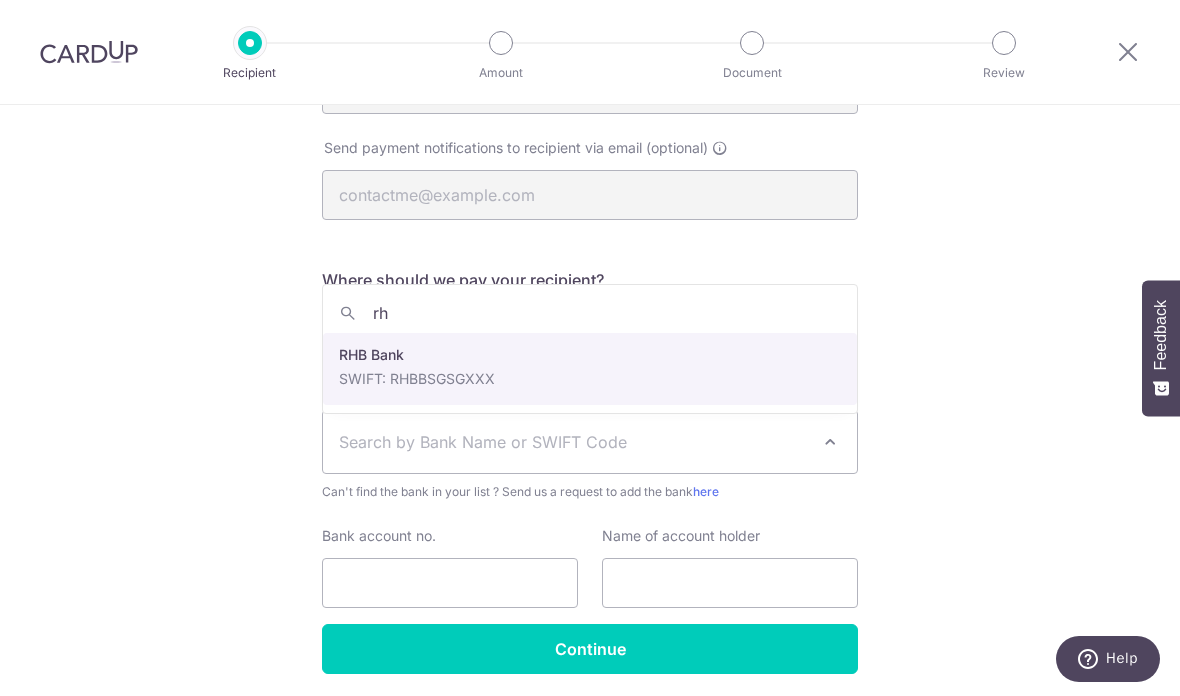 type on "rhb" 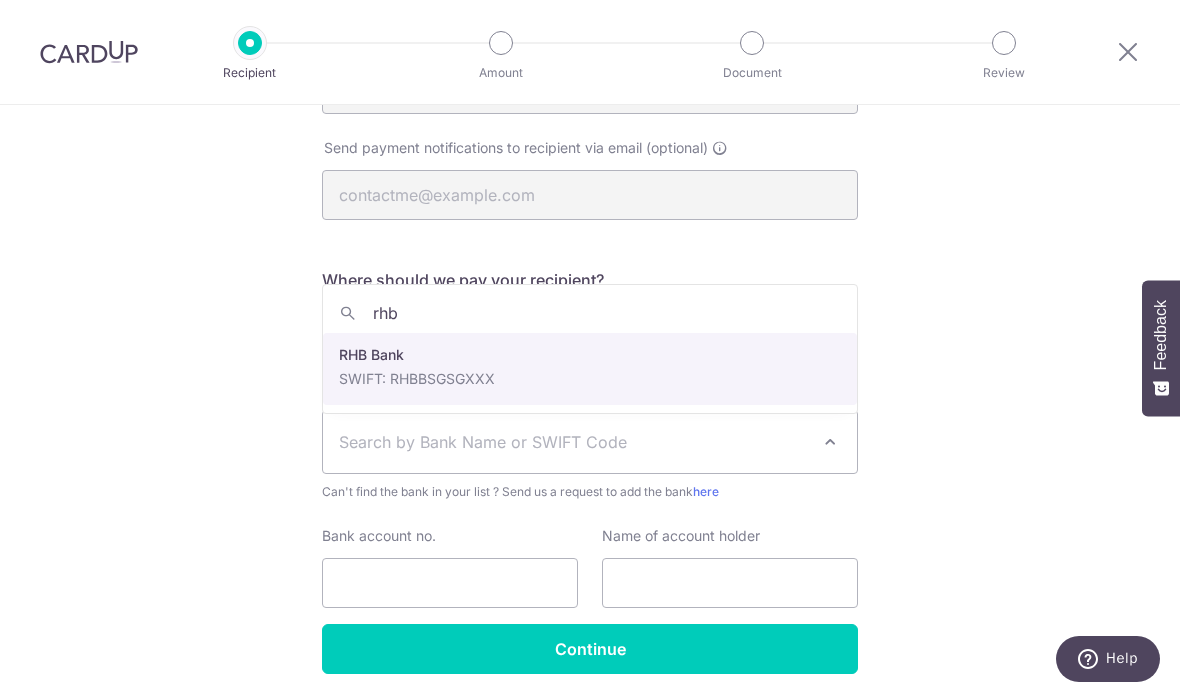 select on "13" 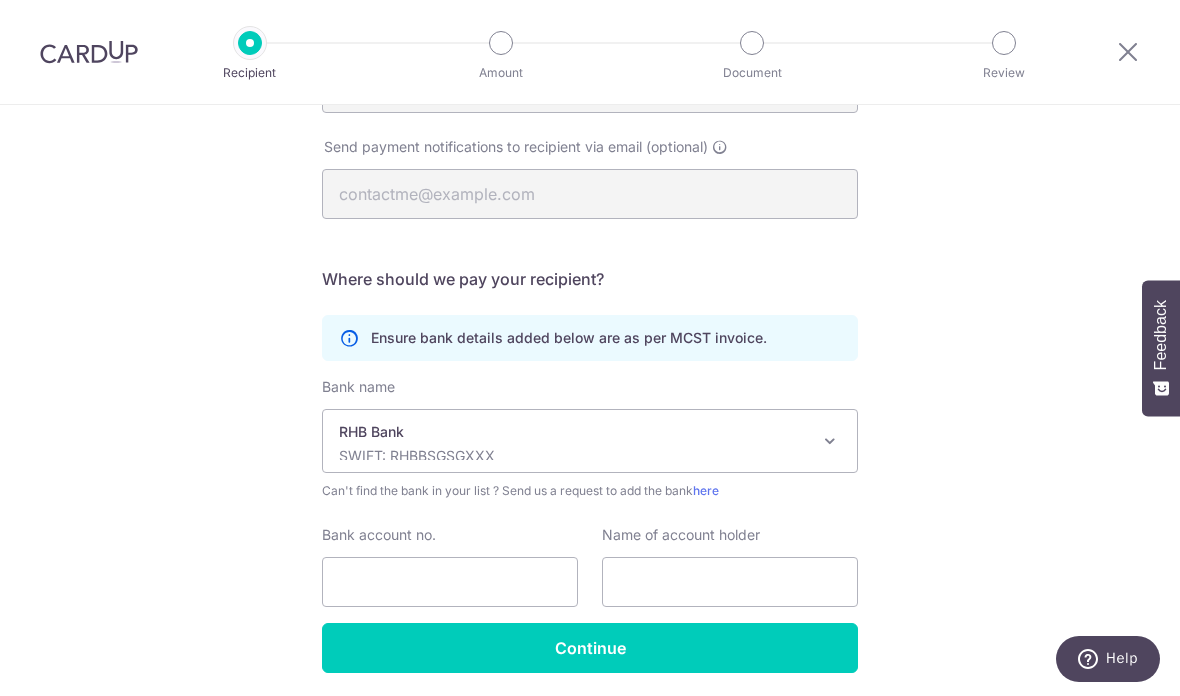scroll, scrollTop: 395, scrollLeft: 0, axis: vertical 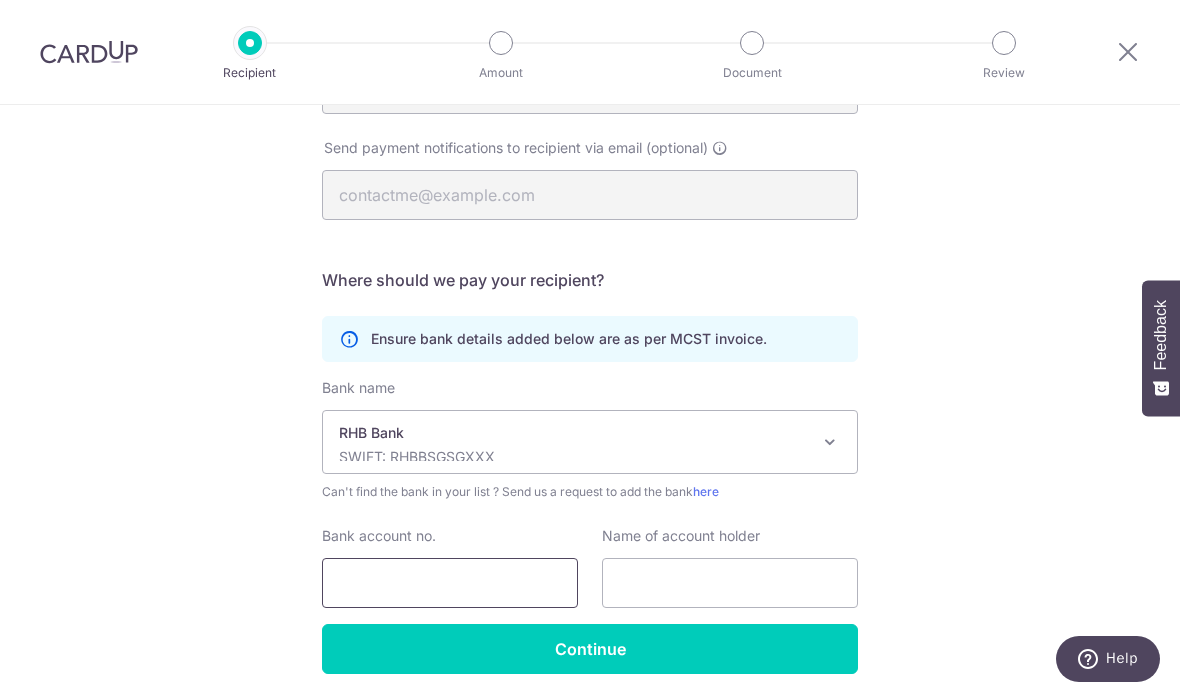 click on "Bank account no." at bounding box center (450, 583) 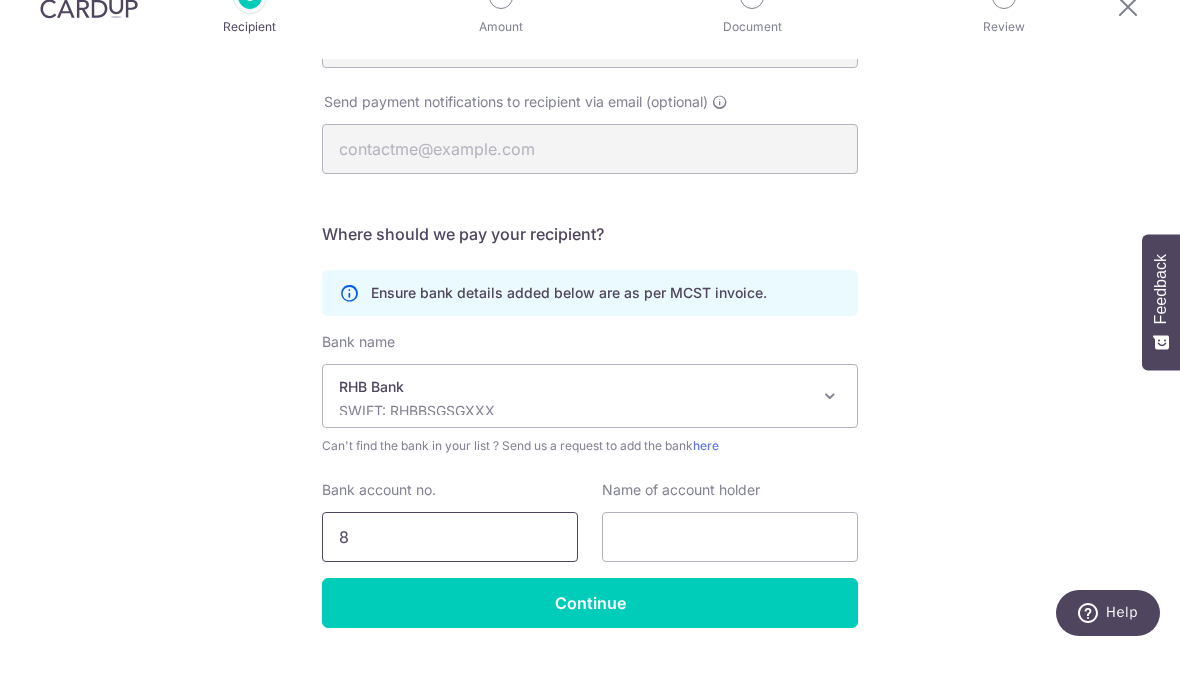 scroll, scrollTop: 80, scrollLeft: 0, axis: vertical 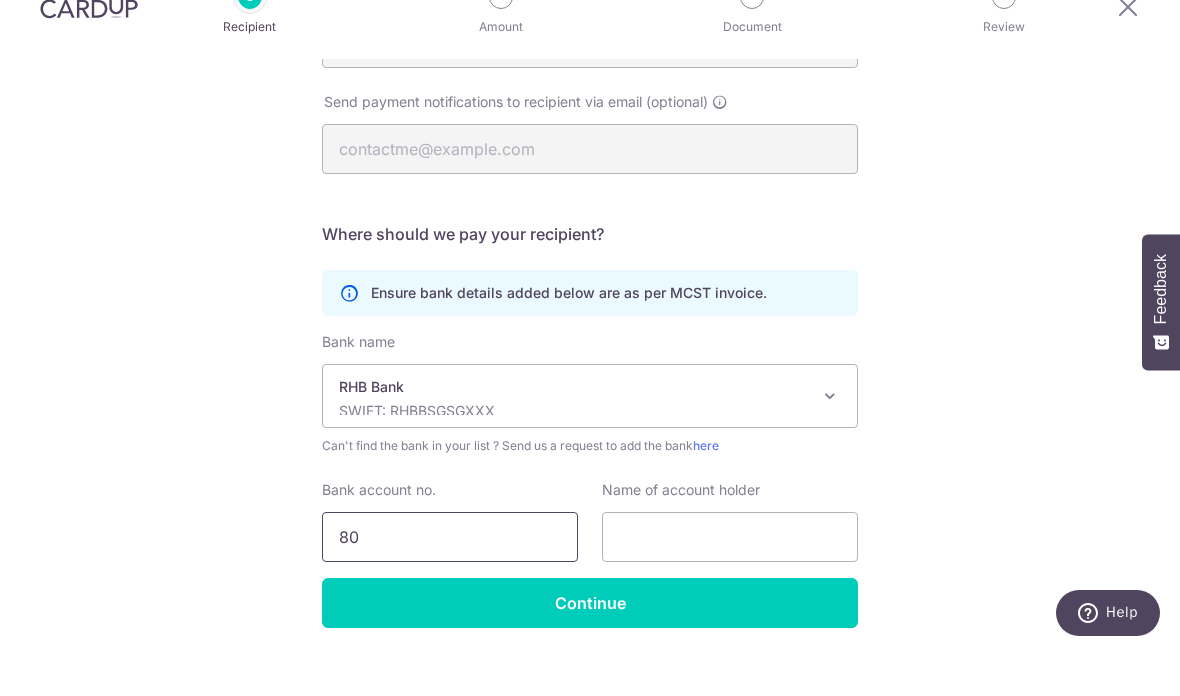 type on "8" 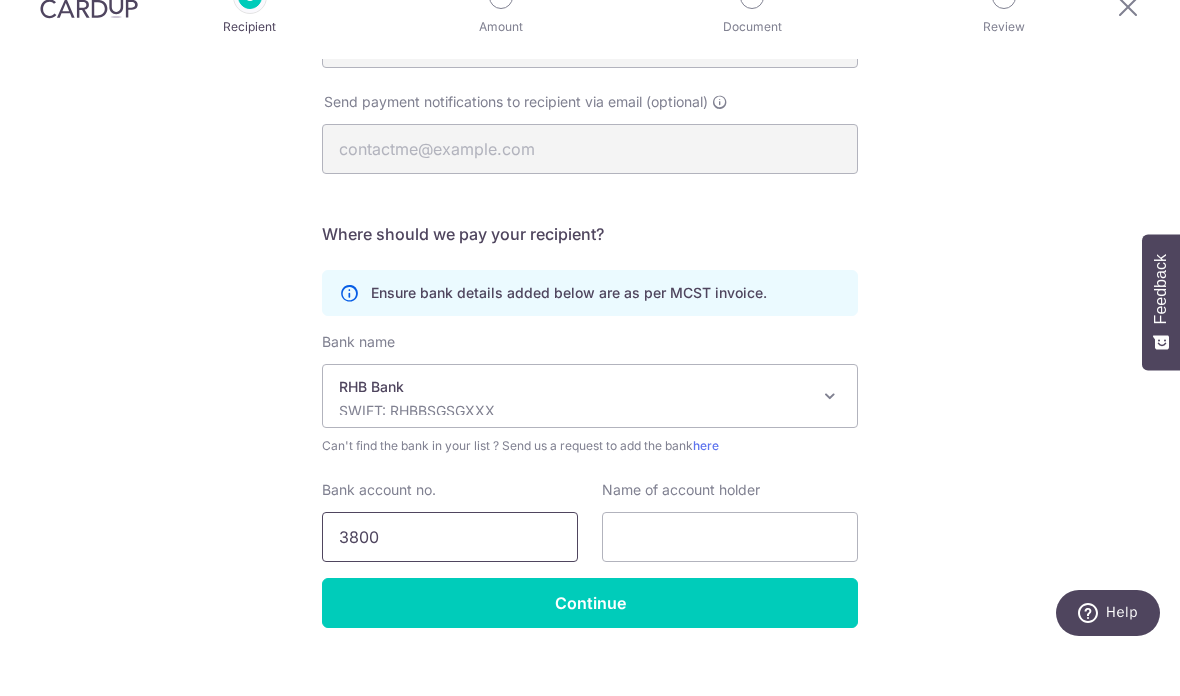 type on "38001046101" 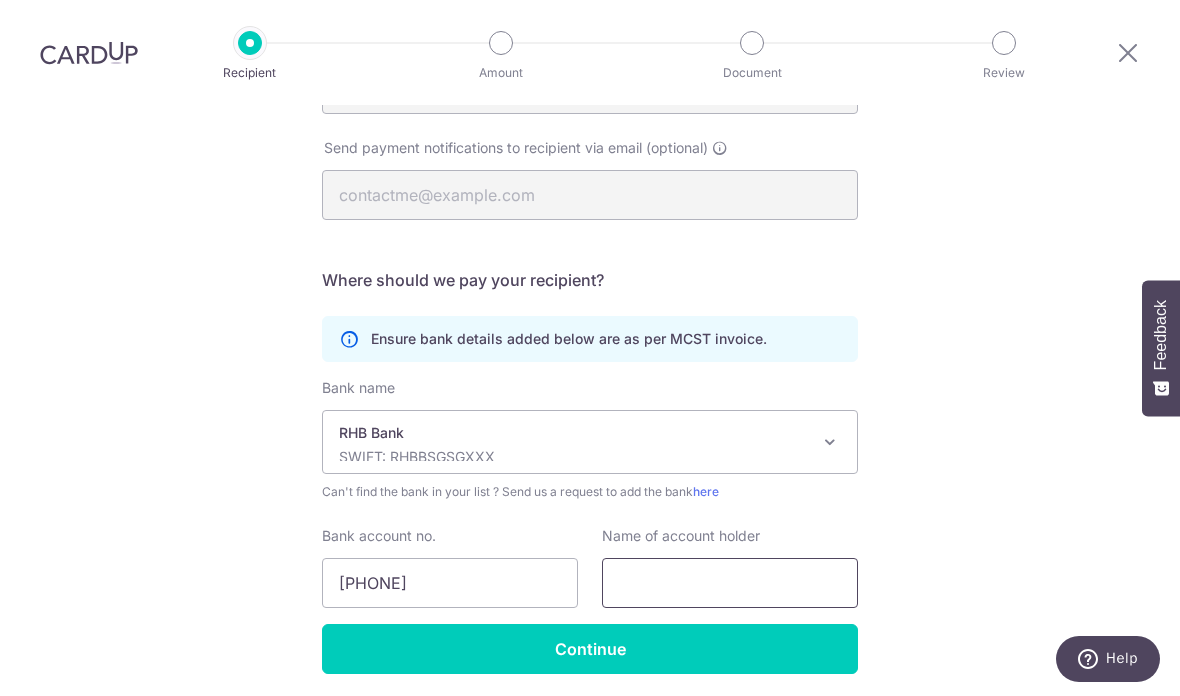 click at bounding box center (730, 583) 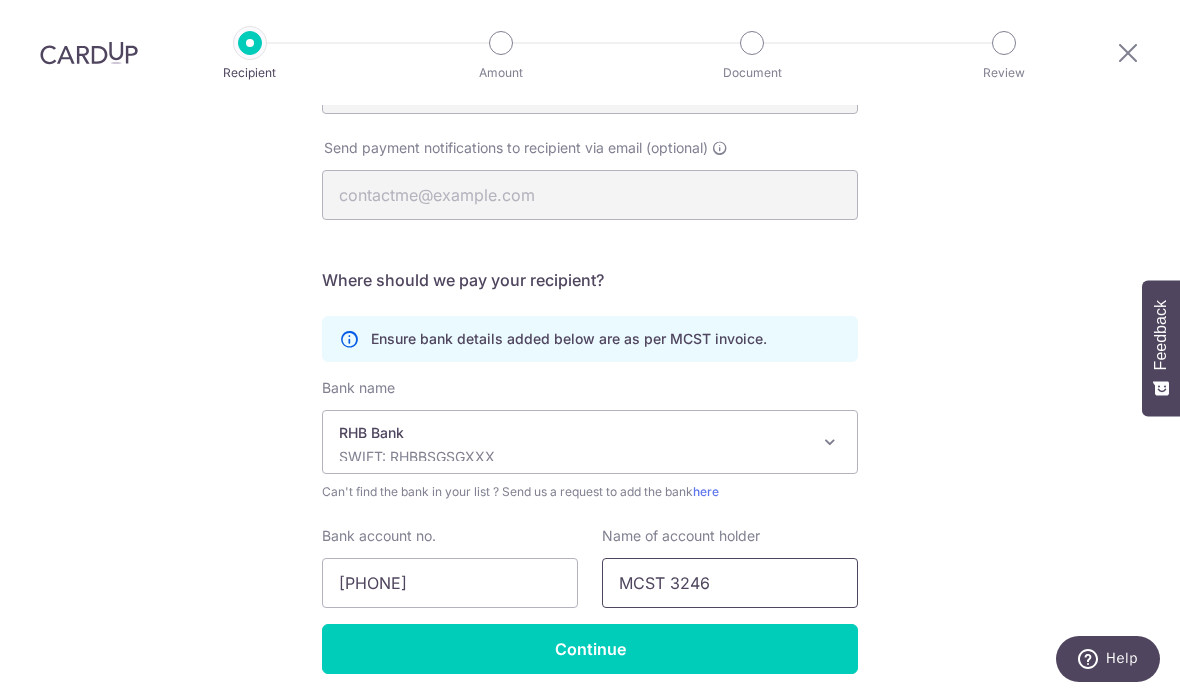 type on "MCST 3246" 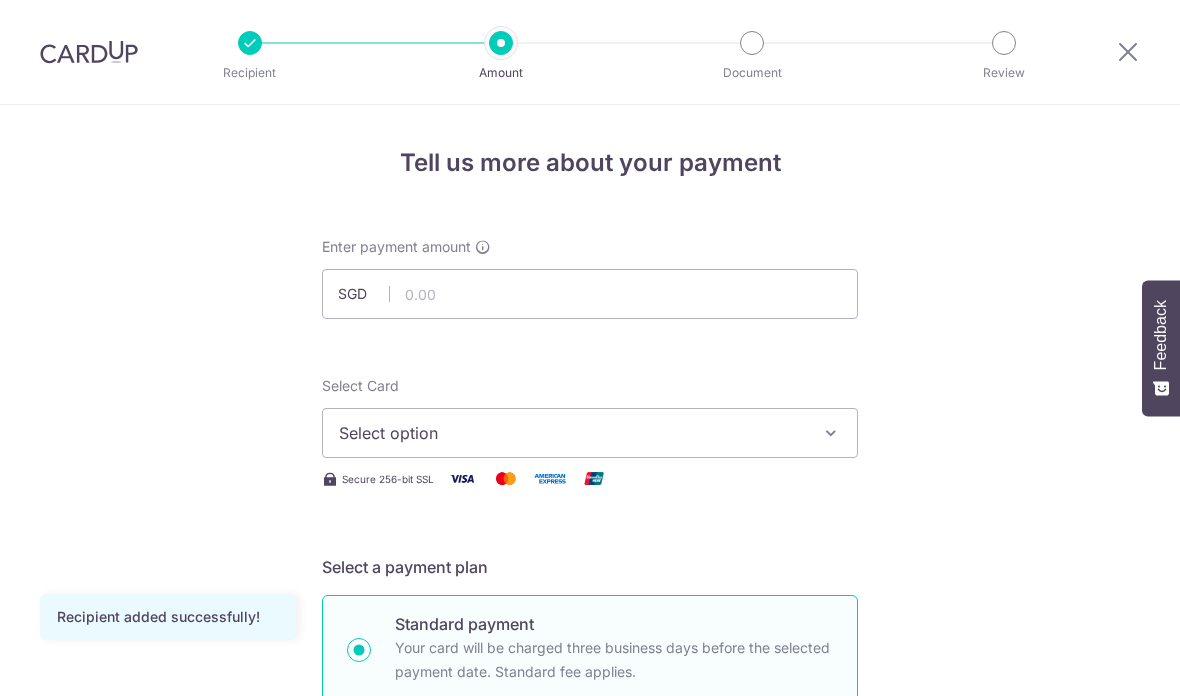 scroll, scrollTop: 0, scrollLeft: 0, axis: both 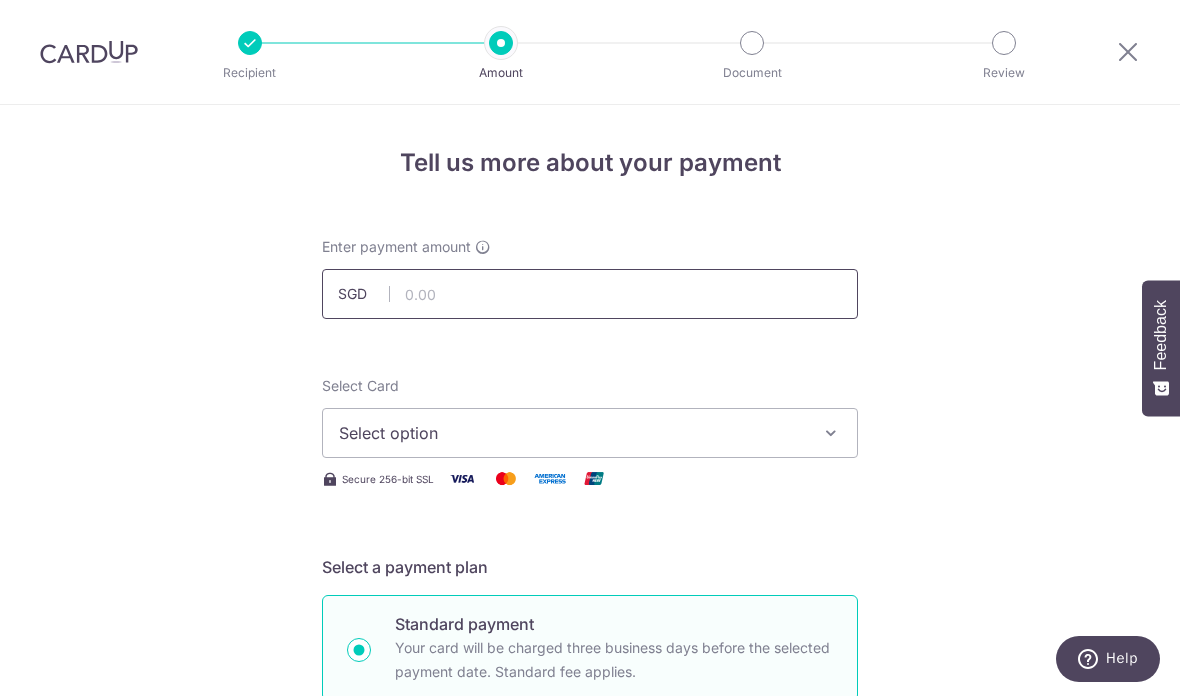click at bounding box center (590, 294) 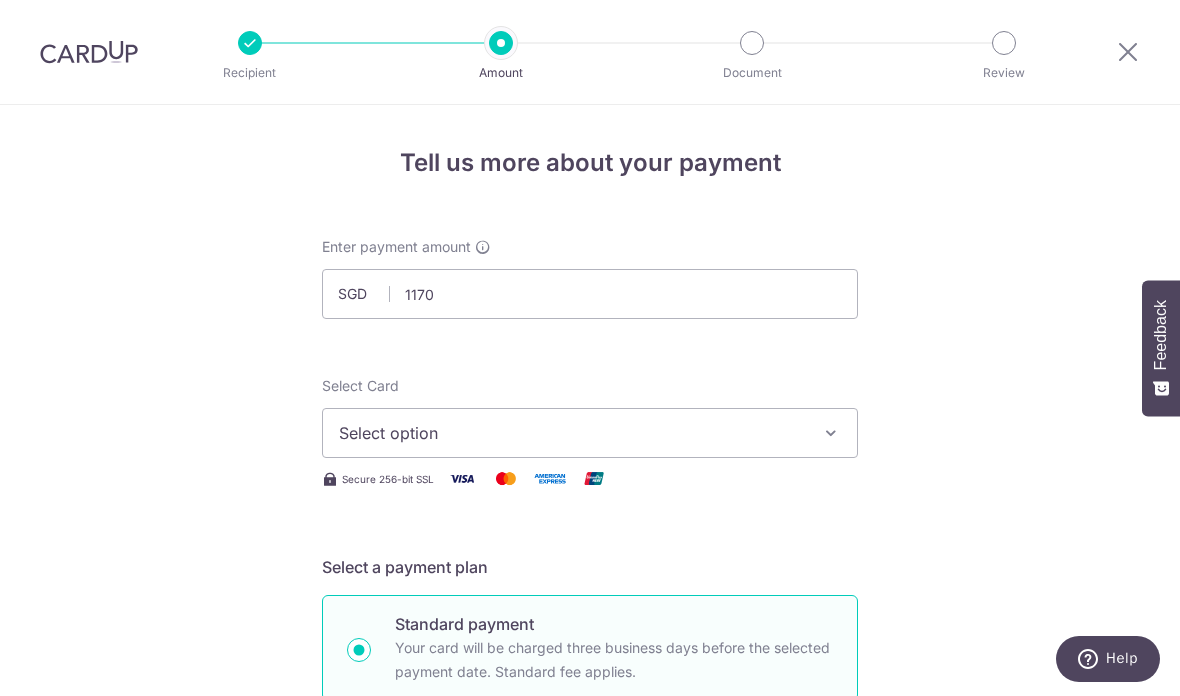 click at bounding box center (831, 433) 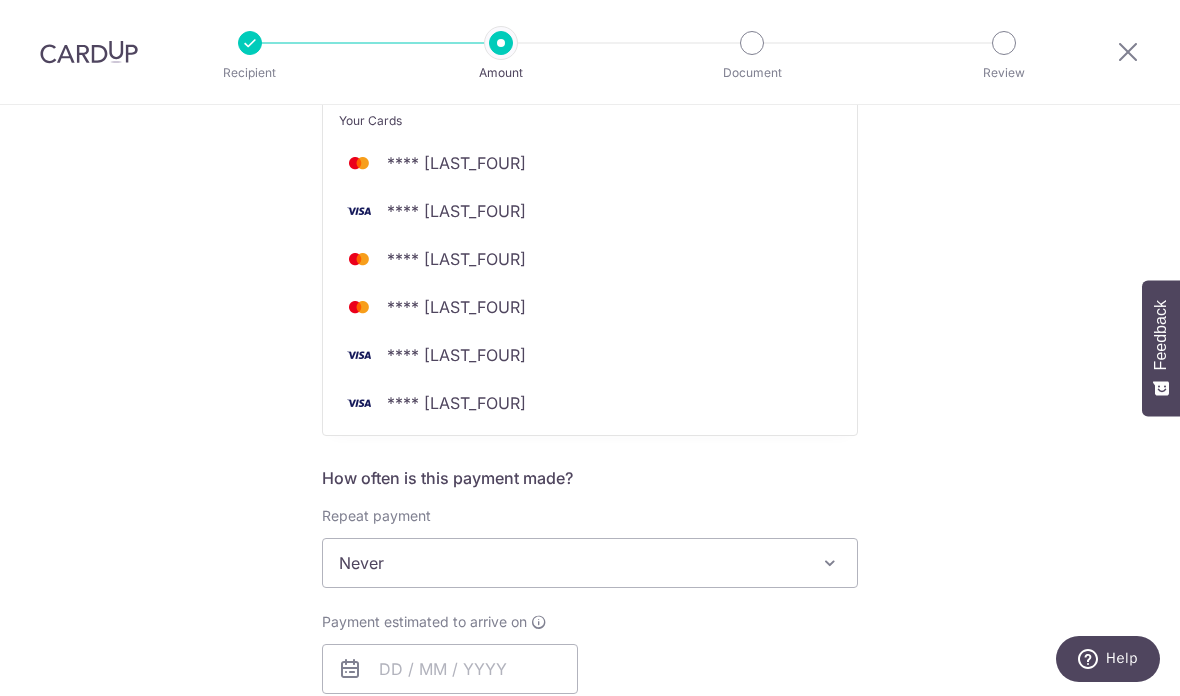 scroll, scrollTop: 417, scrollLeft: 0, axis: vertical 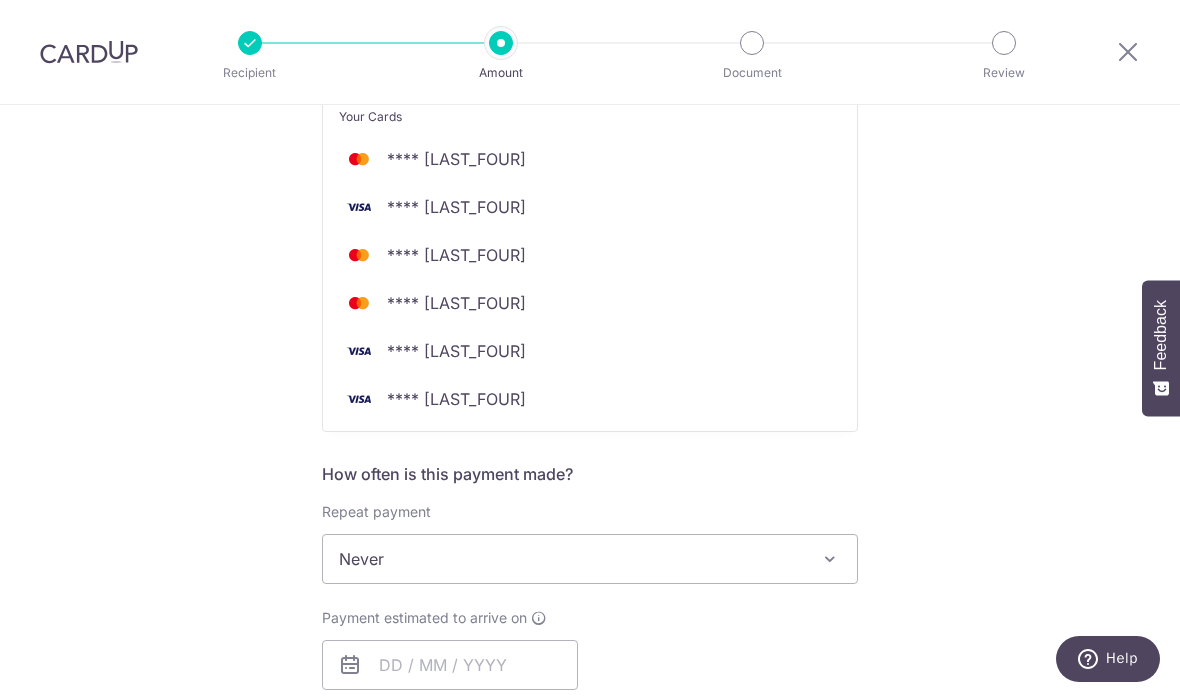 click on "**** 0590" at bounding box center (456, 399) 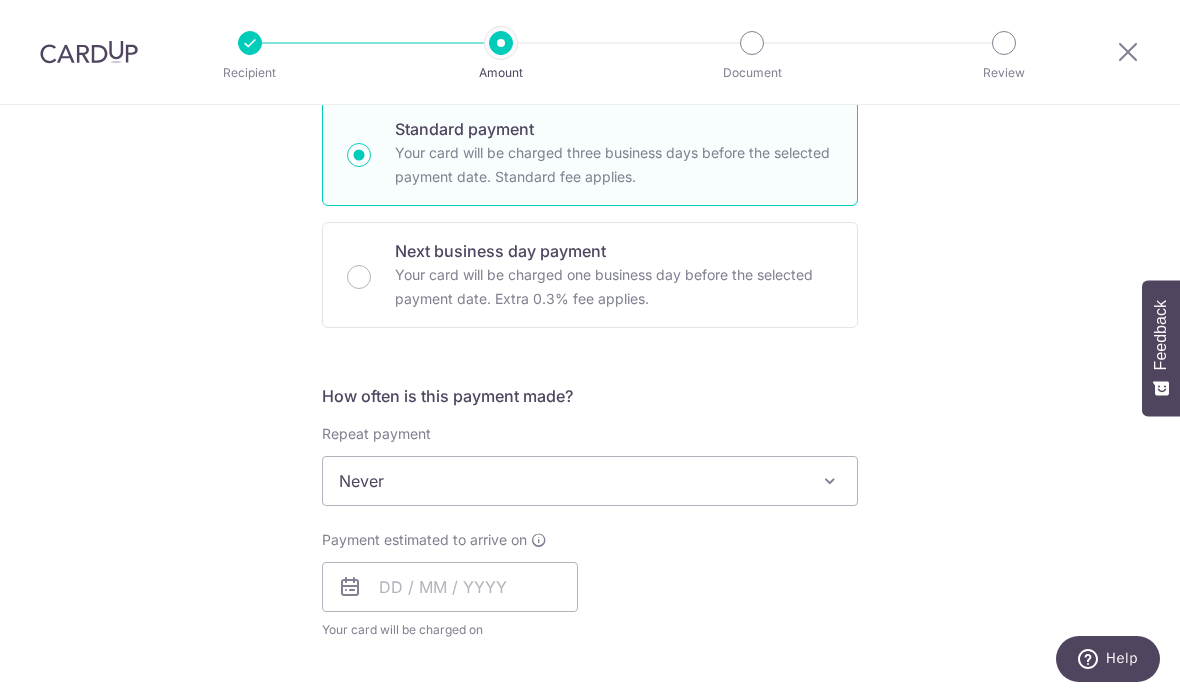 scroll, scrollTop: 503, scrollLeft: 0, axis: vertical 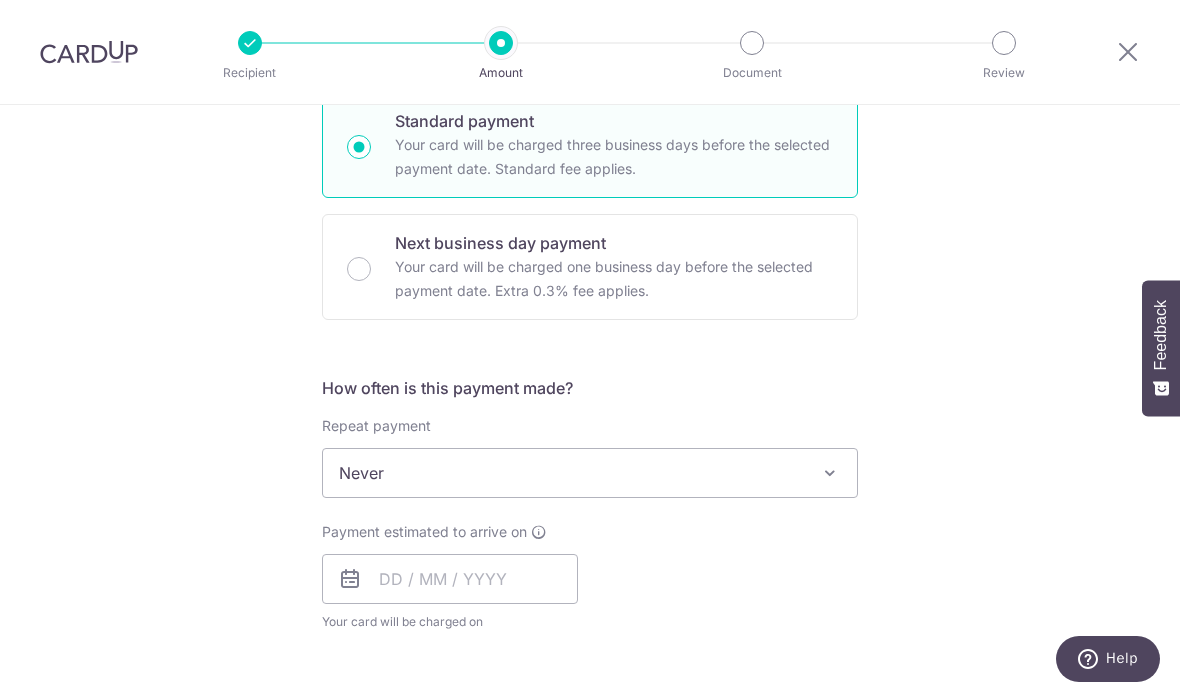 click on "Never" at bounding box center [590, 473] 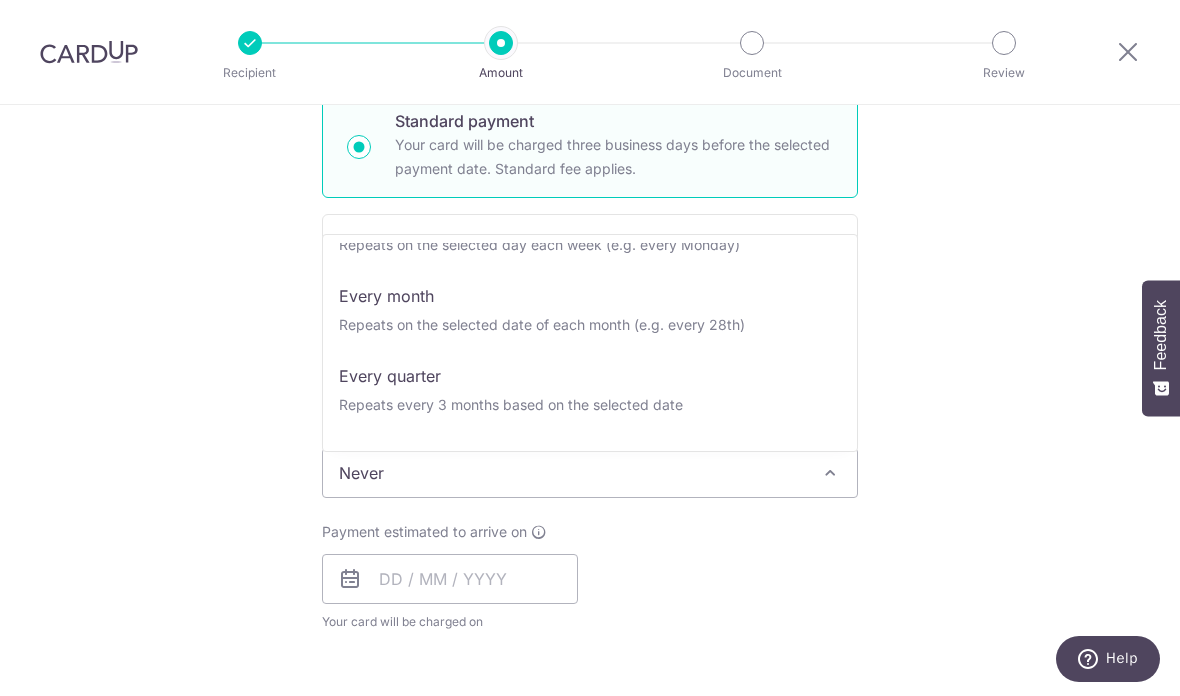 scroll, scrollTop: 141, scrollLeft: 0, axis: vertical 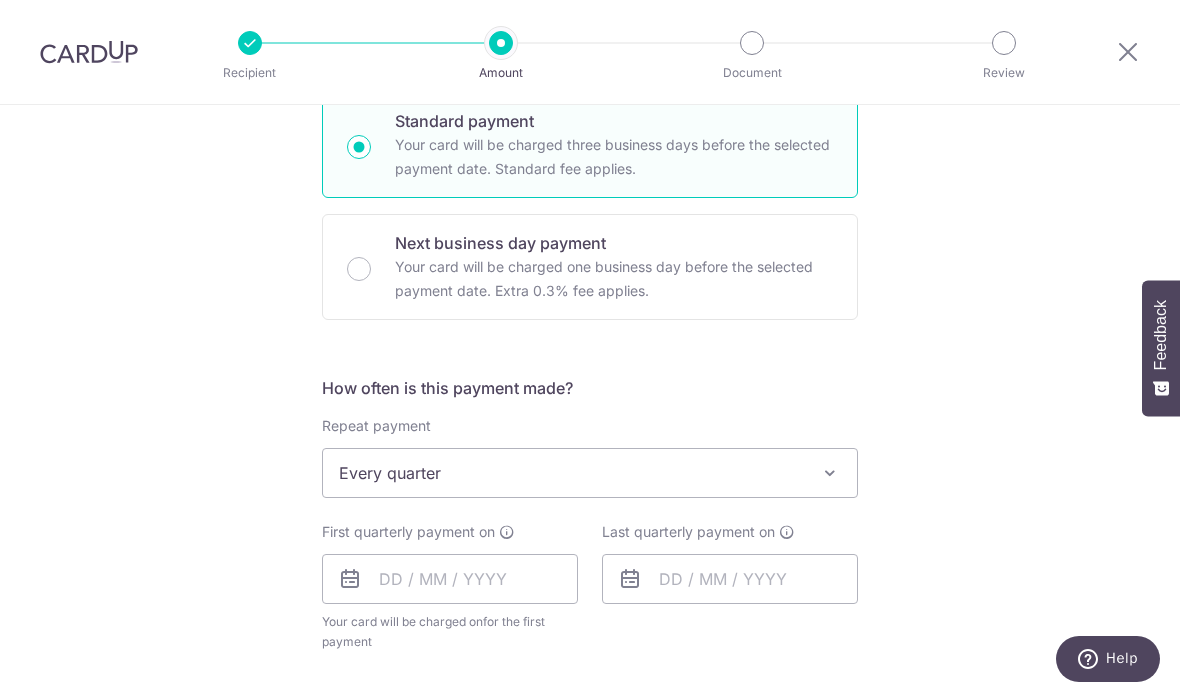 select on "4" 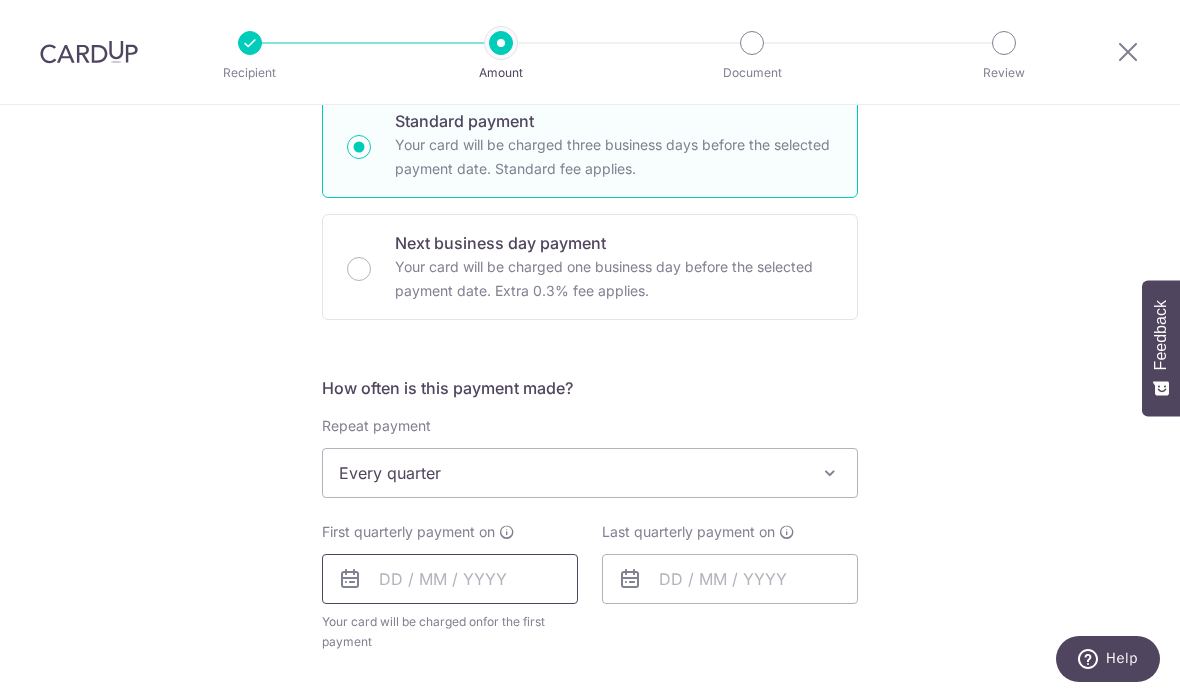 click at bounding box center [450, 579] 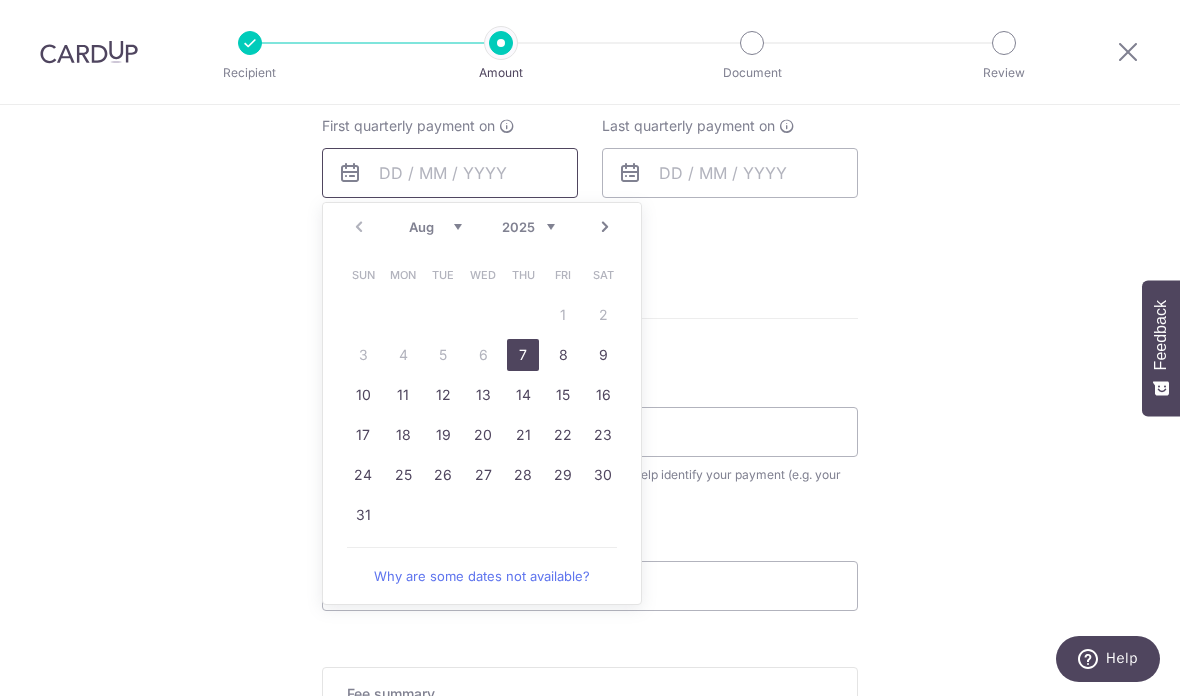 scroll, scrollTop: 913, scrollLeft: 0, axis: vertical 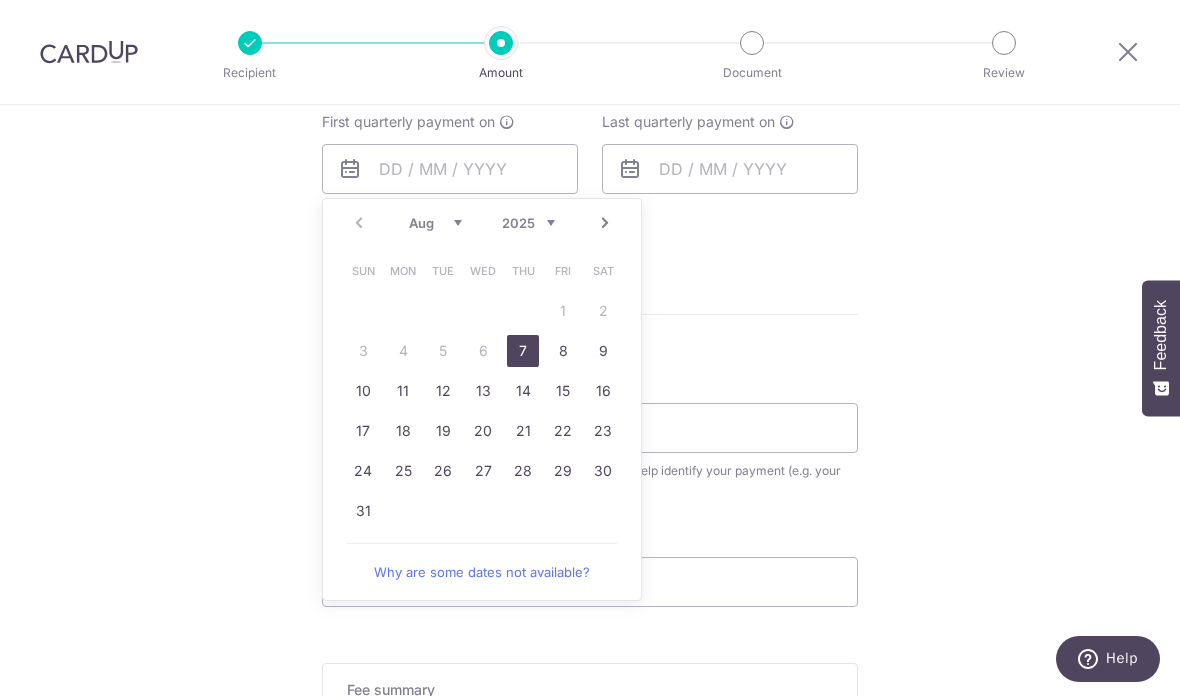 click on "7" at bounding box center (523, 351) 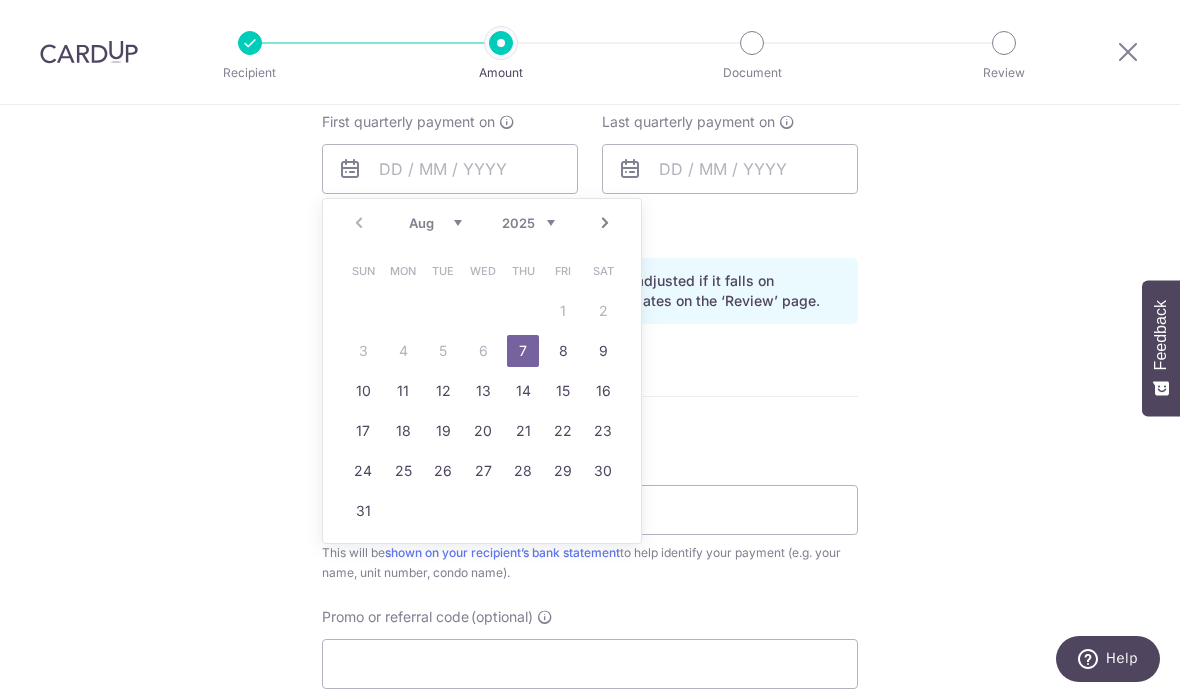type on "07/08/2025" 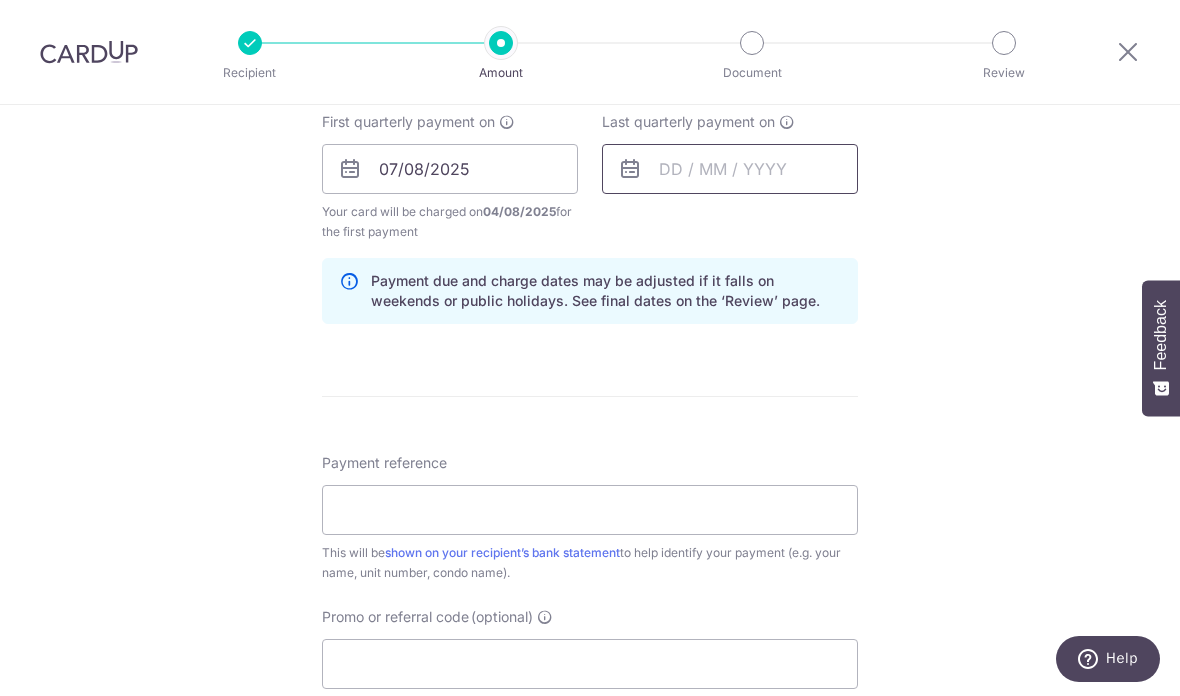 click at bounding box center (730, 169) 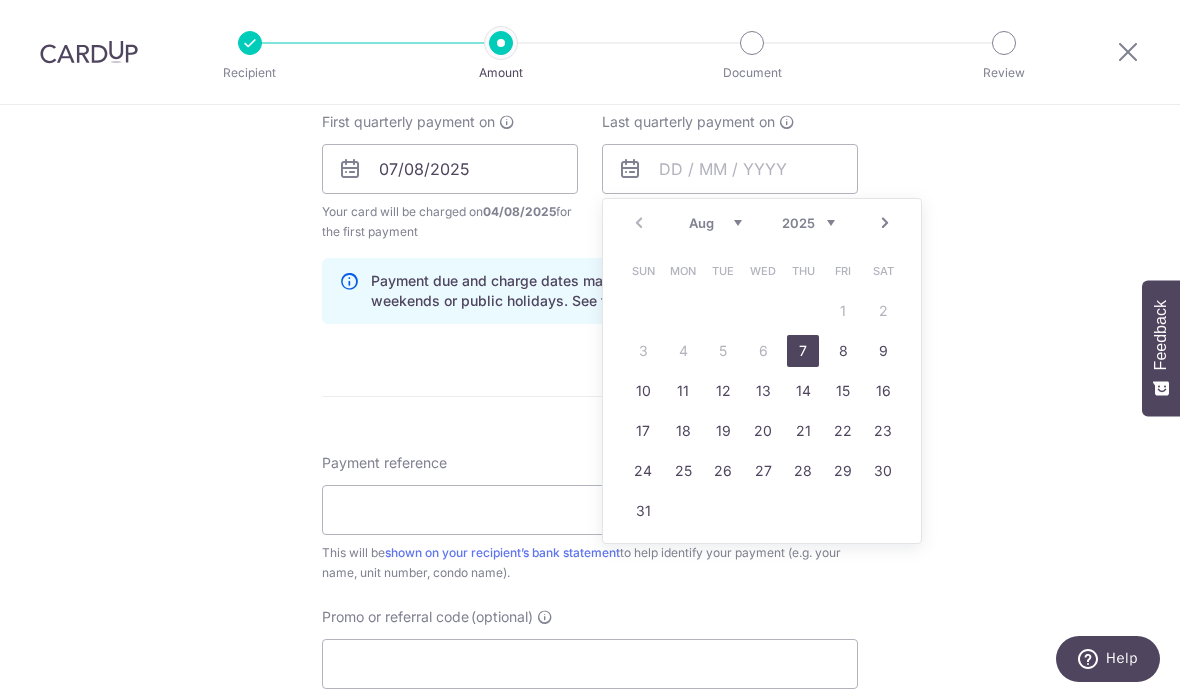 click on "Tell us more about your payment
Enter payment amount
SGD
1,170.00
1170.00
Recipient added successfully!
Select Card
**** 0590
Add credit card
Your Cards
**** 6960
**** 6076
**** 0297
**** 7762
**** 2322
**** 0590
Secure 256-bit SSL
Text" at bounding box center [590, 147] 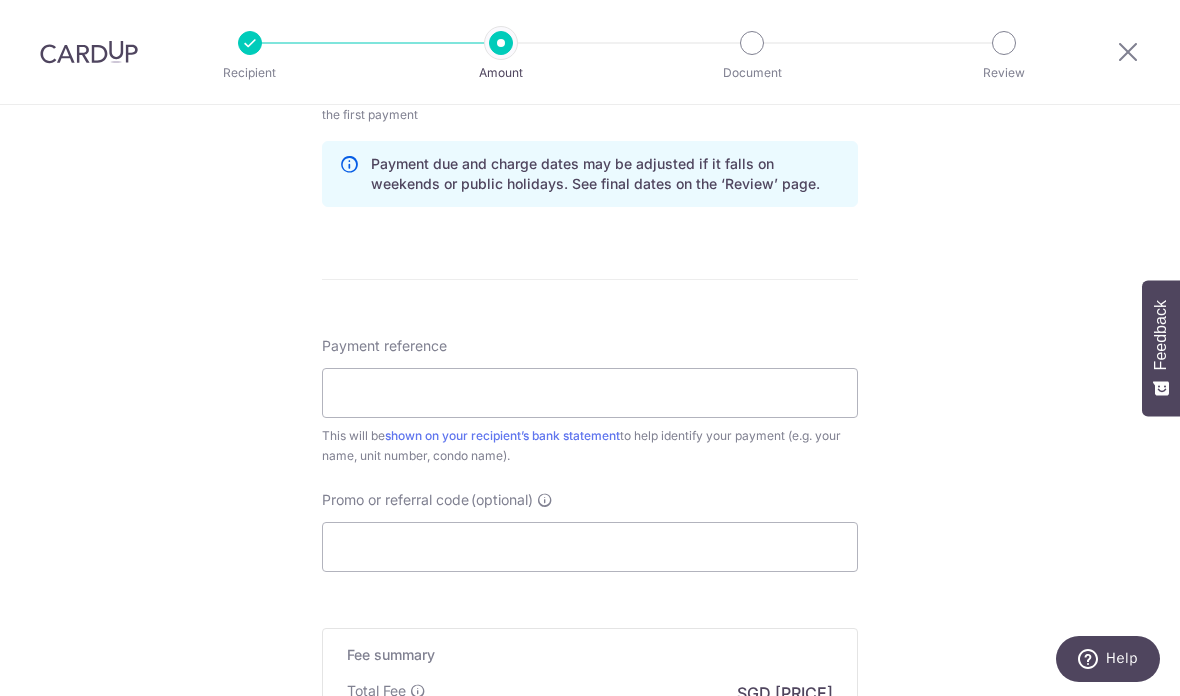 scroll, scrollTop: 1031, scrollLeft: 0, axis: vertical 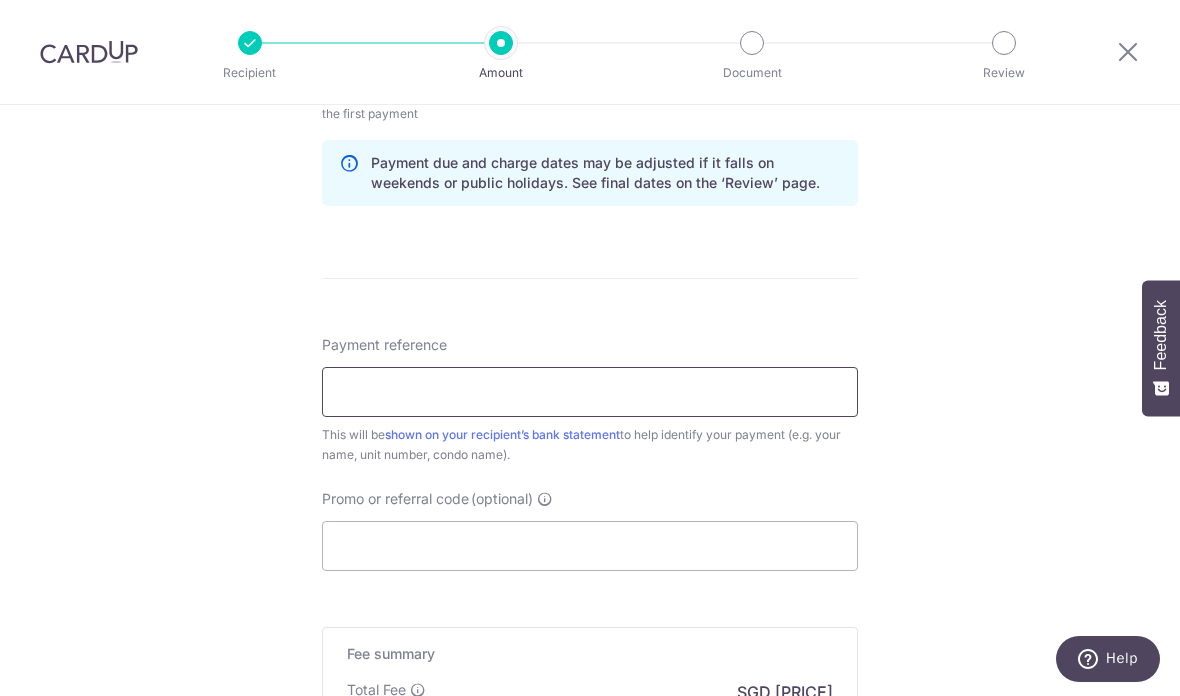 click on "Payment reference" at bounding box center [590, 392] 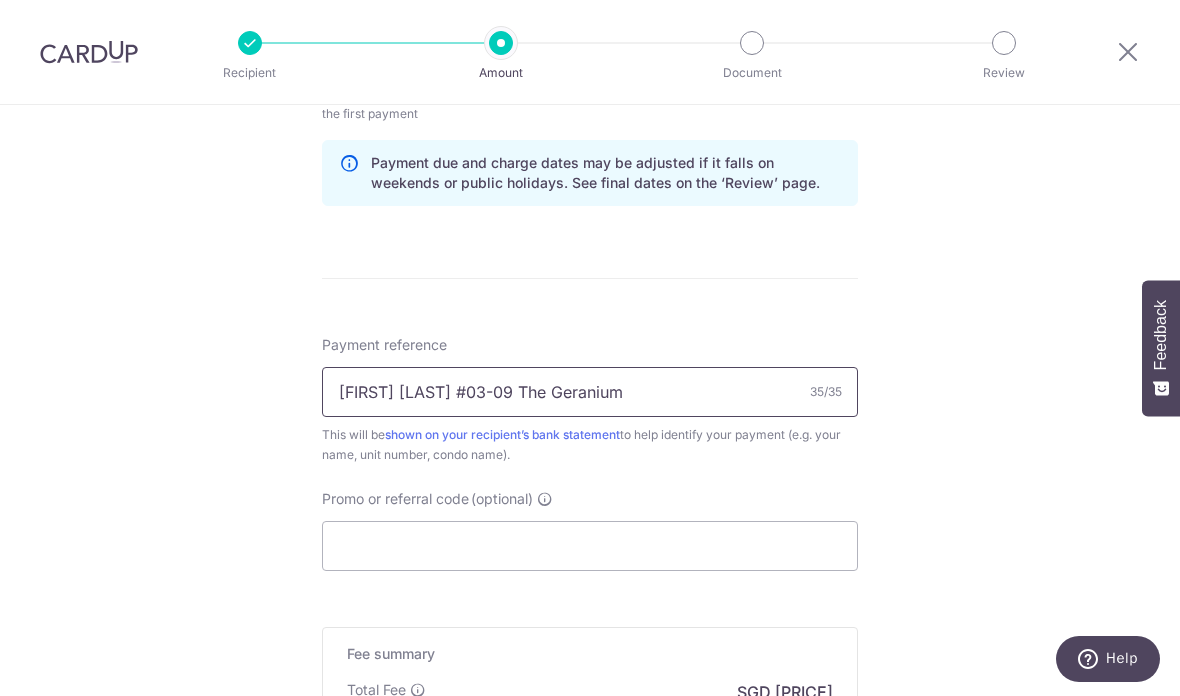 click on "Priscilla Huang #03-09 The Geranium" at bounding box center (590, 392) 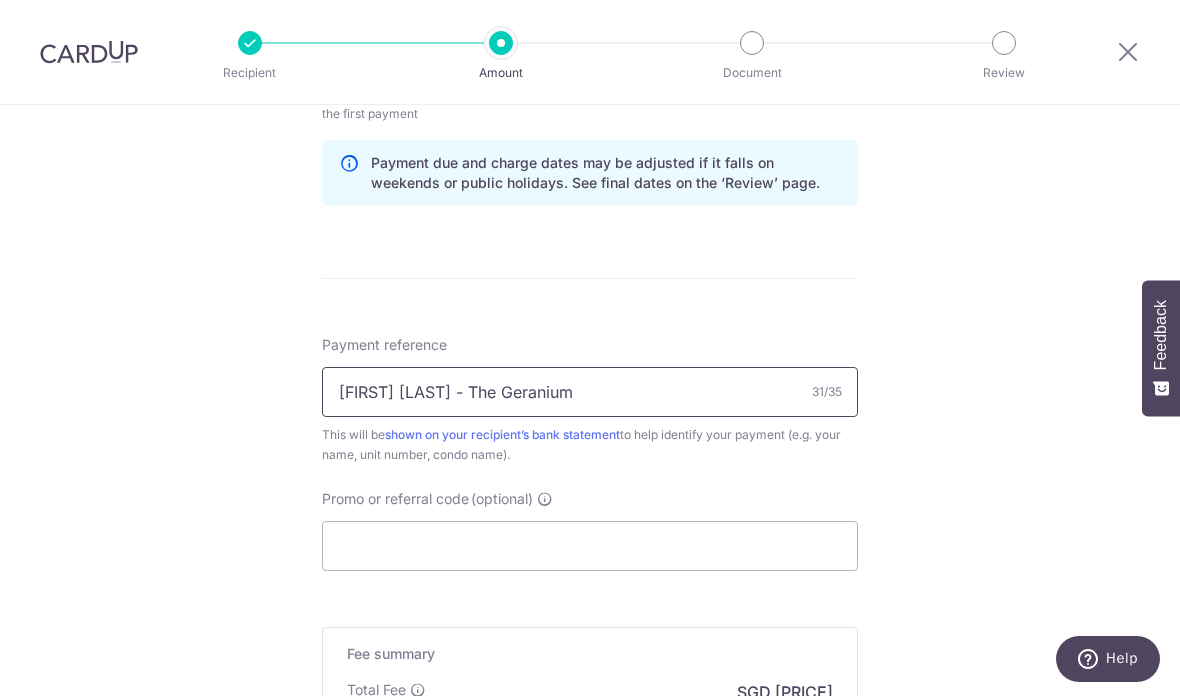 paste on "#03-" 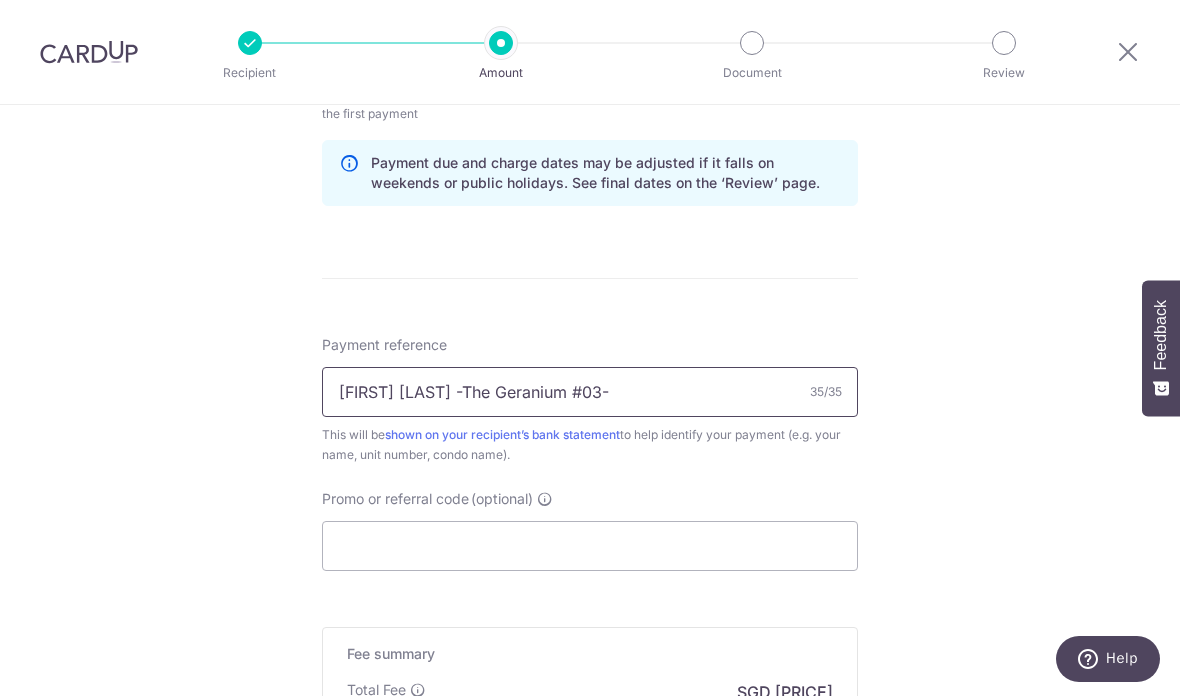 click on "Priscilla Huang - The Geranium #03-" at bounding box center (590, 392) 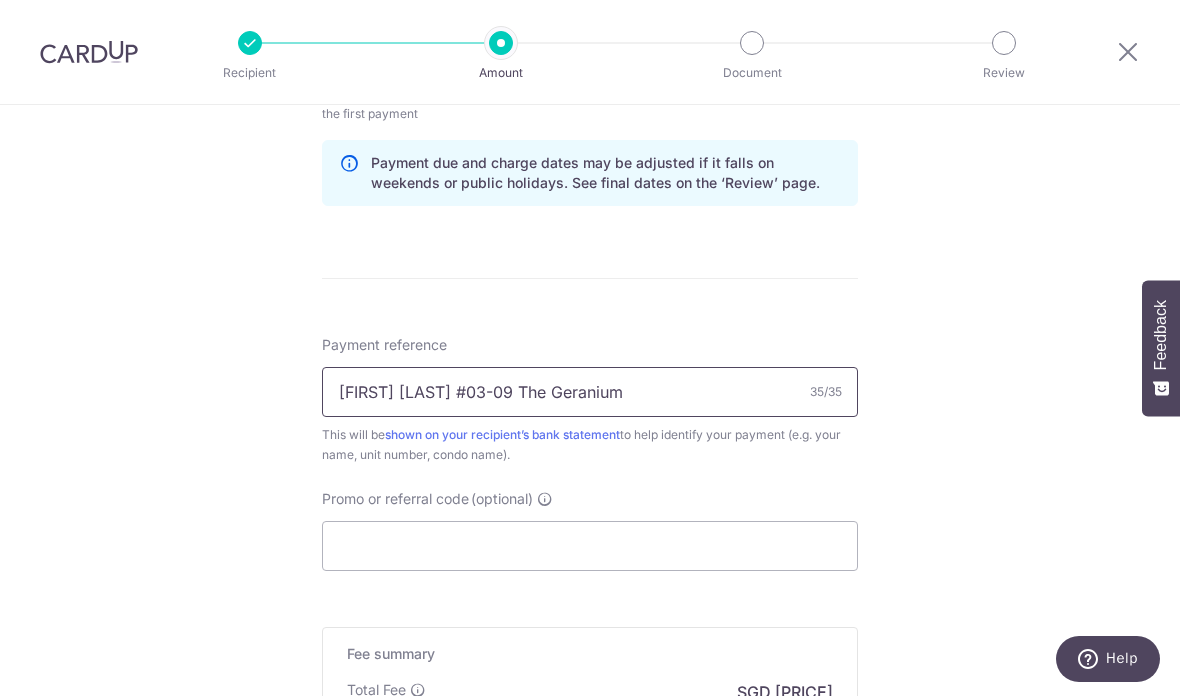 type on "Priscilla Huang #03-09 The Geranium" 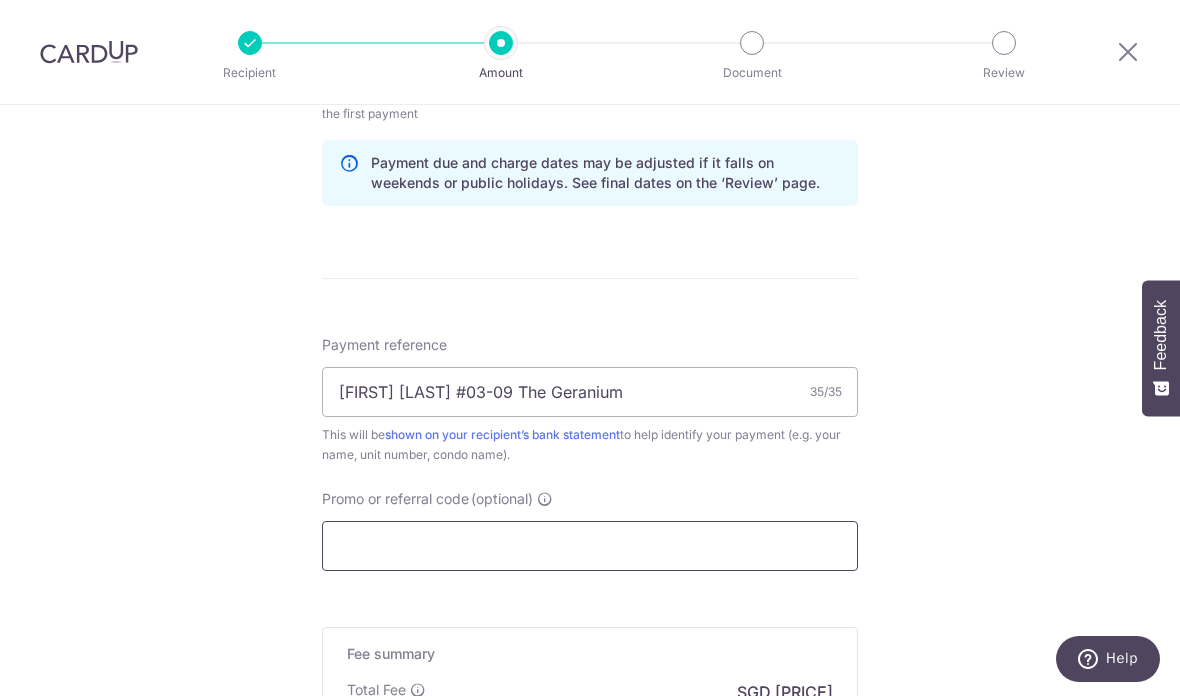 click on "Promo or referral code
(optional)" at bounding box center [590, 546] 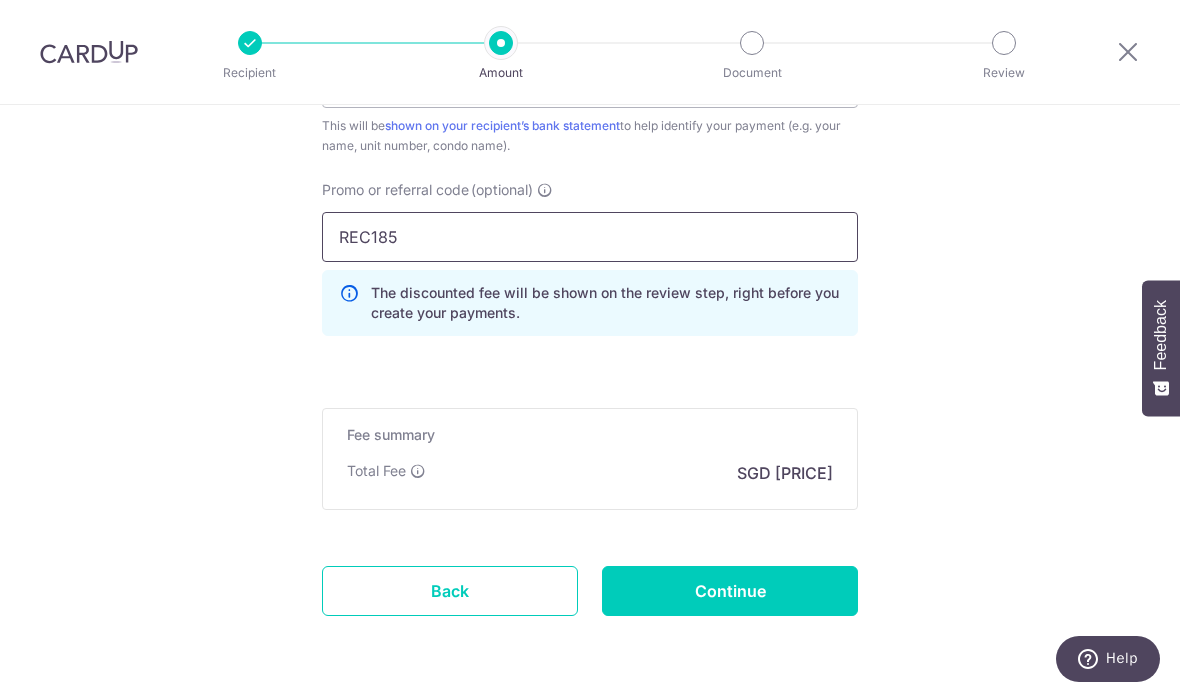 scroll, scrollTop: 1338, scrollLeft: 0, axis: vertical 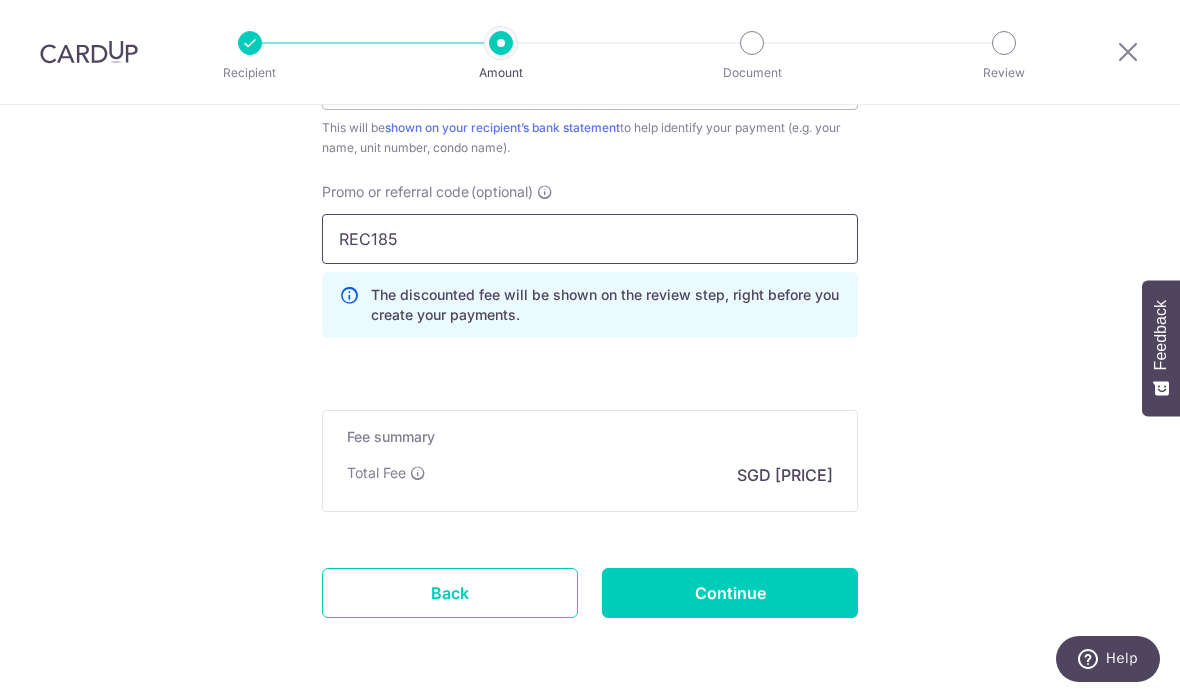 type on "REC185" 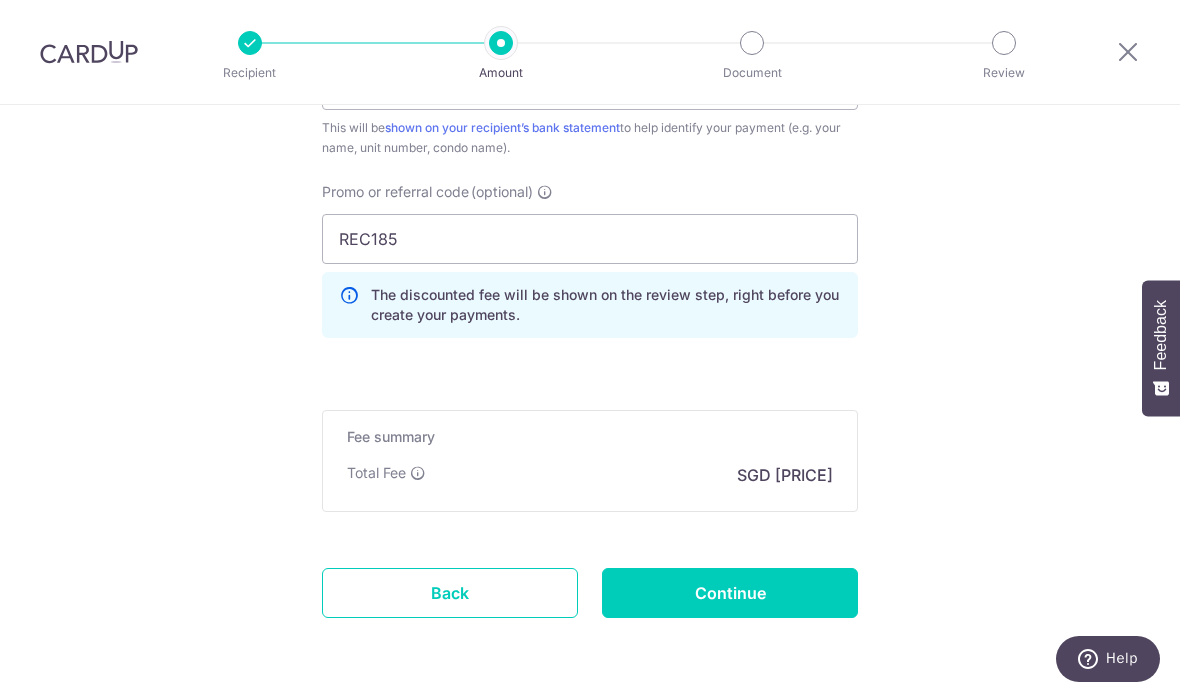 click on "Continue" at bounding box center [730, 593] 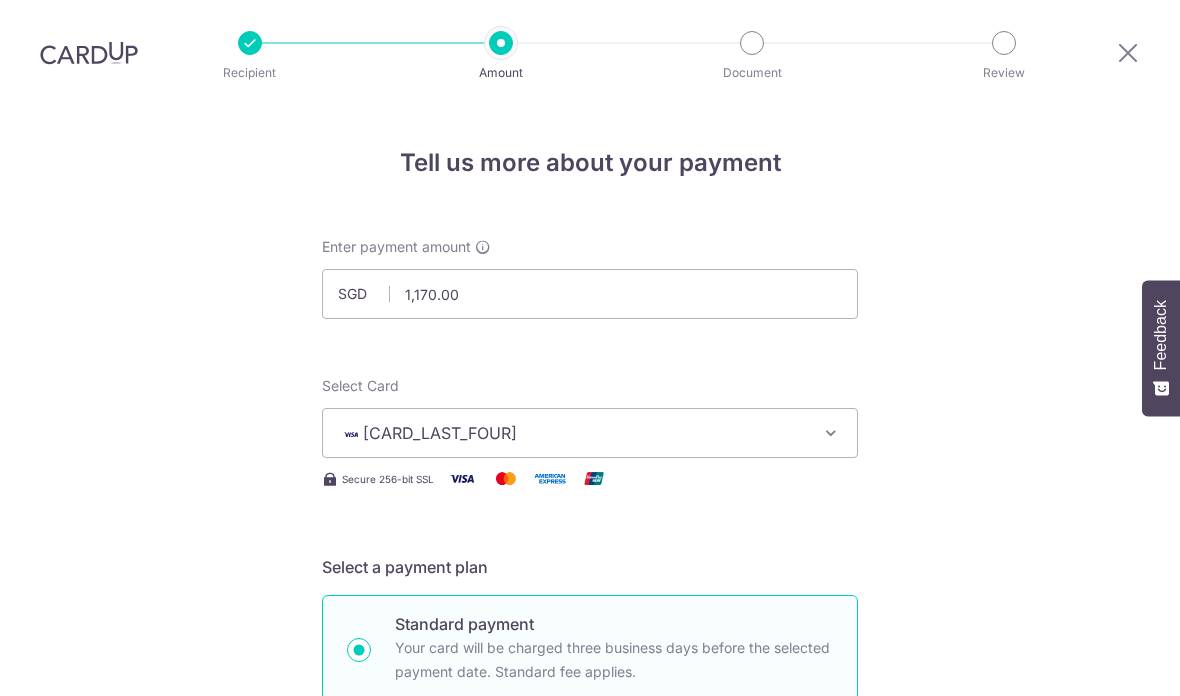 scroll, scrollTop: 80, scrollLeft: 0, axis: vertical 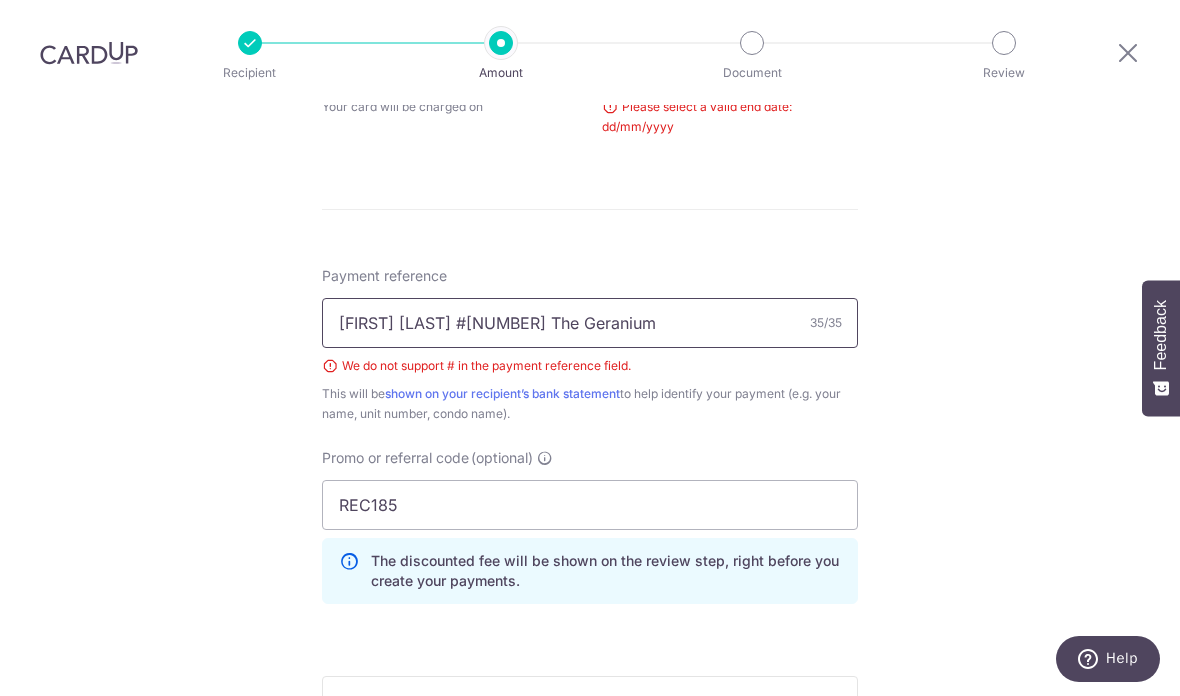 click on "Priscilla Huang #03-09 The Geranium" at bounding box center (590, 323) 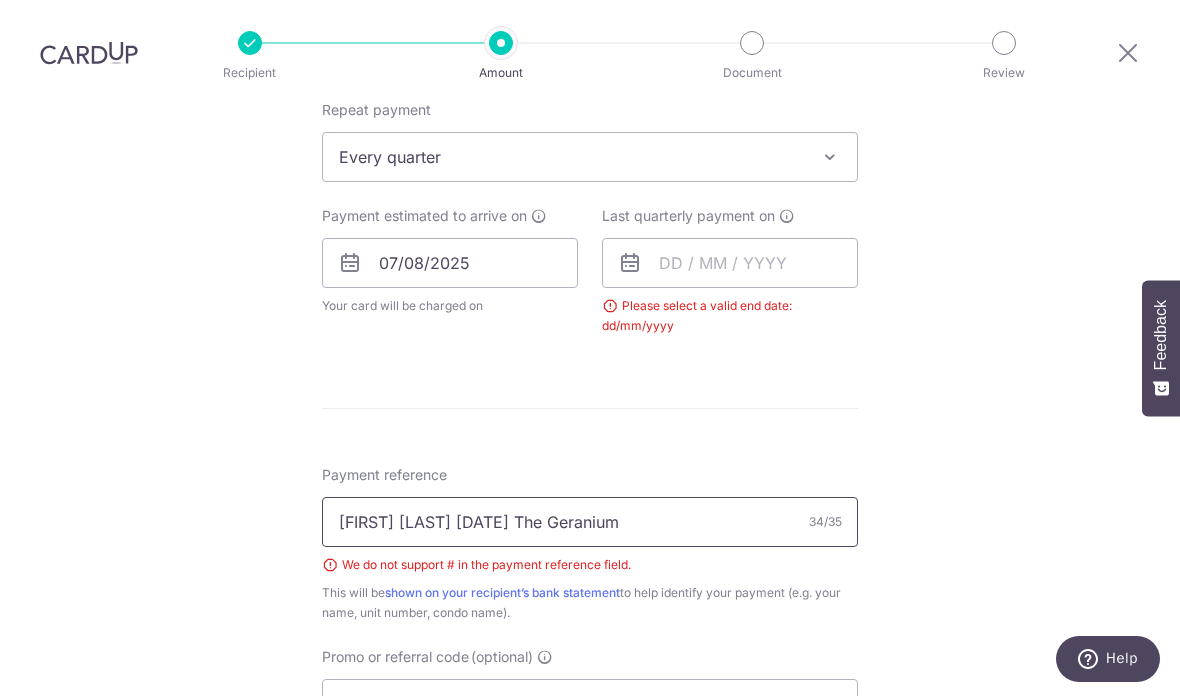 scroll, scrollTop: 817, scrollLeft: 0, axis: vertical 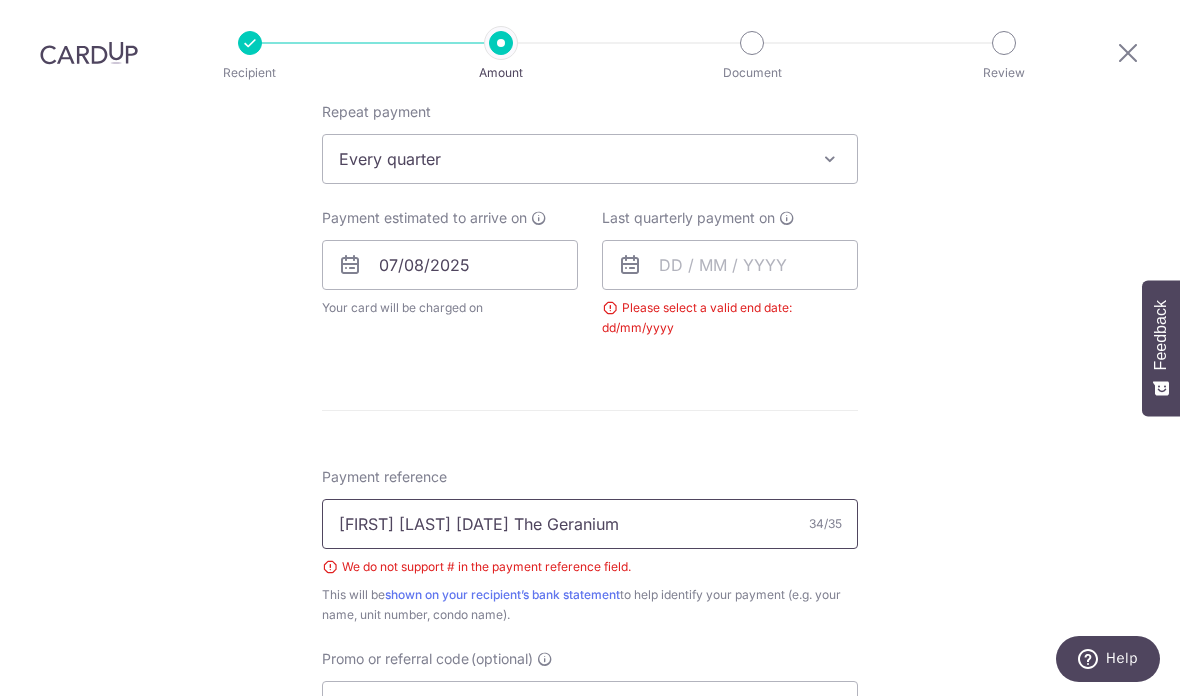 type on "Priscilla Huang 03-09 The Geranium" 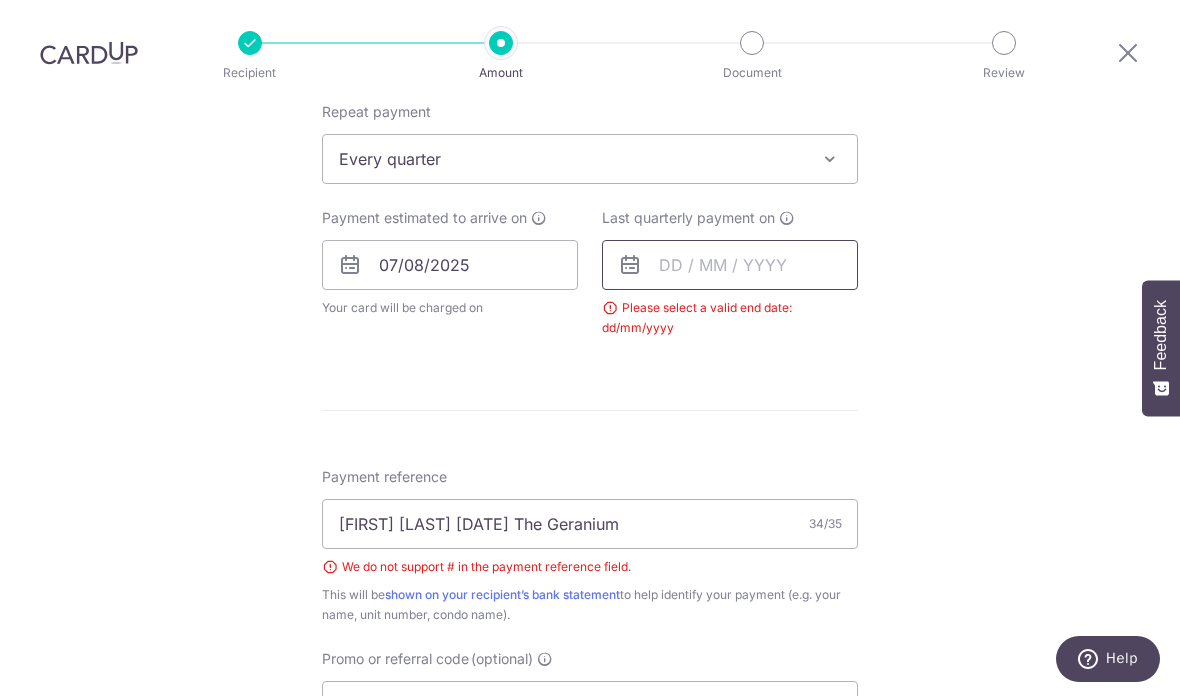 click at bounding box center [730, 265] 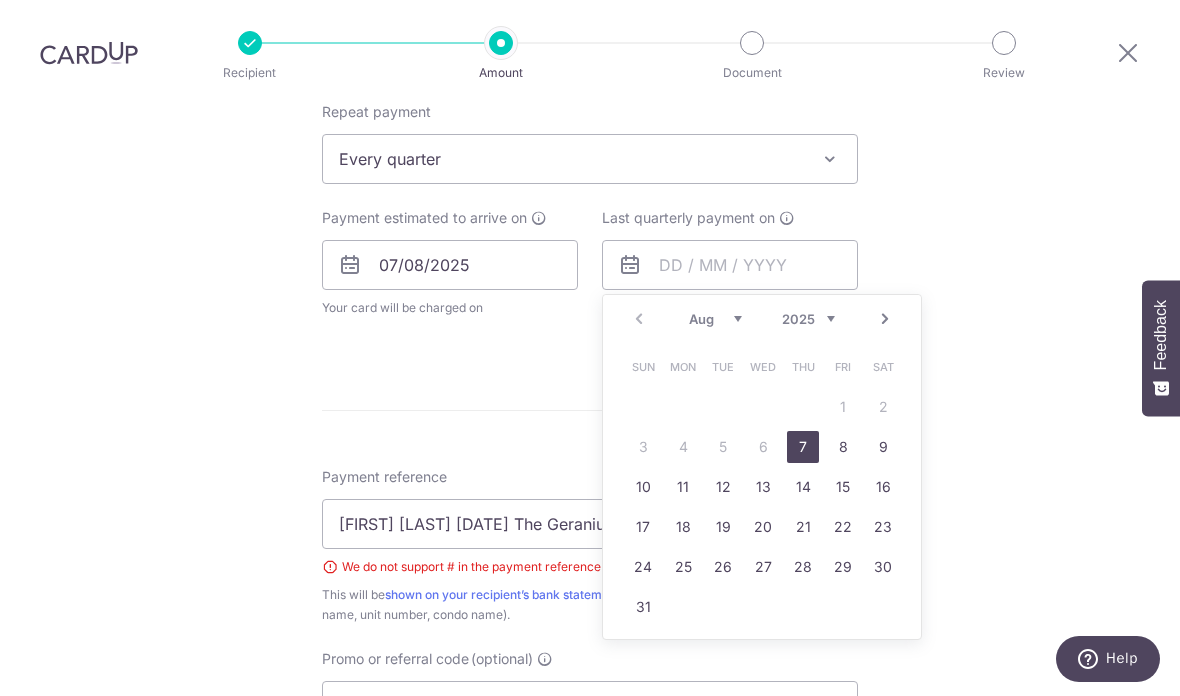 click on "Next" at bounding box center [885, 319] 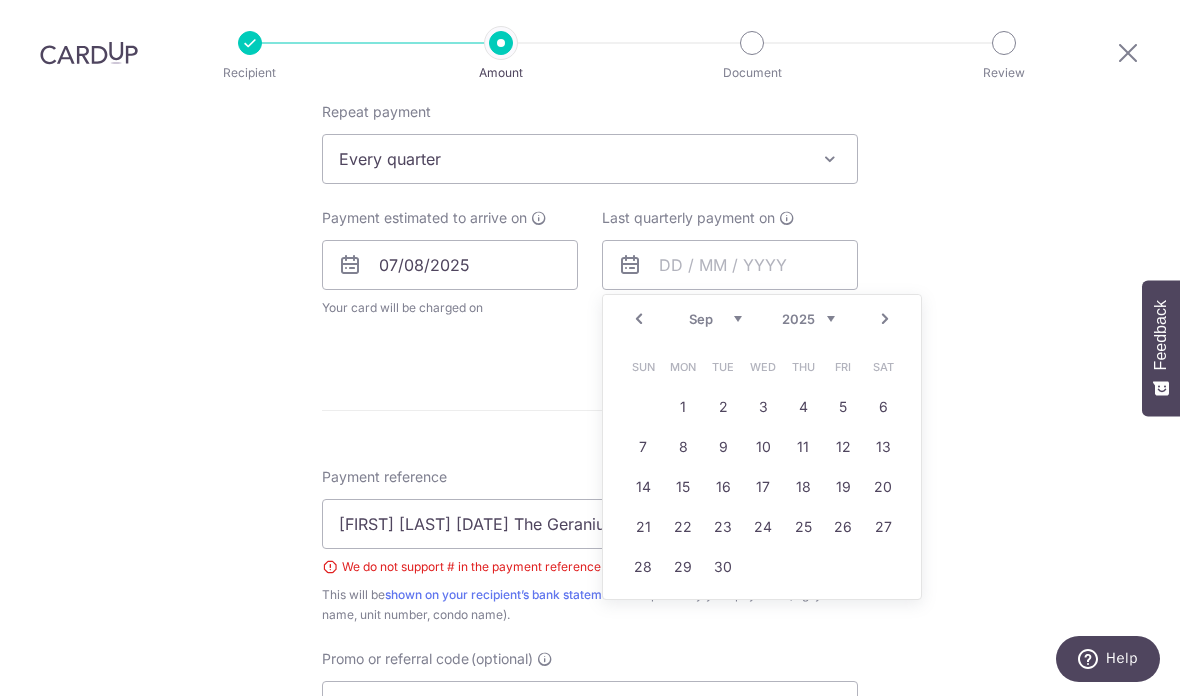 click on "Next" at bounding box center (885, 319) 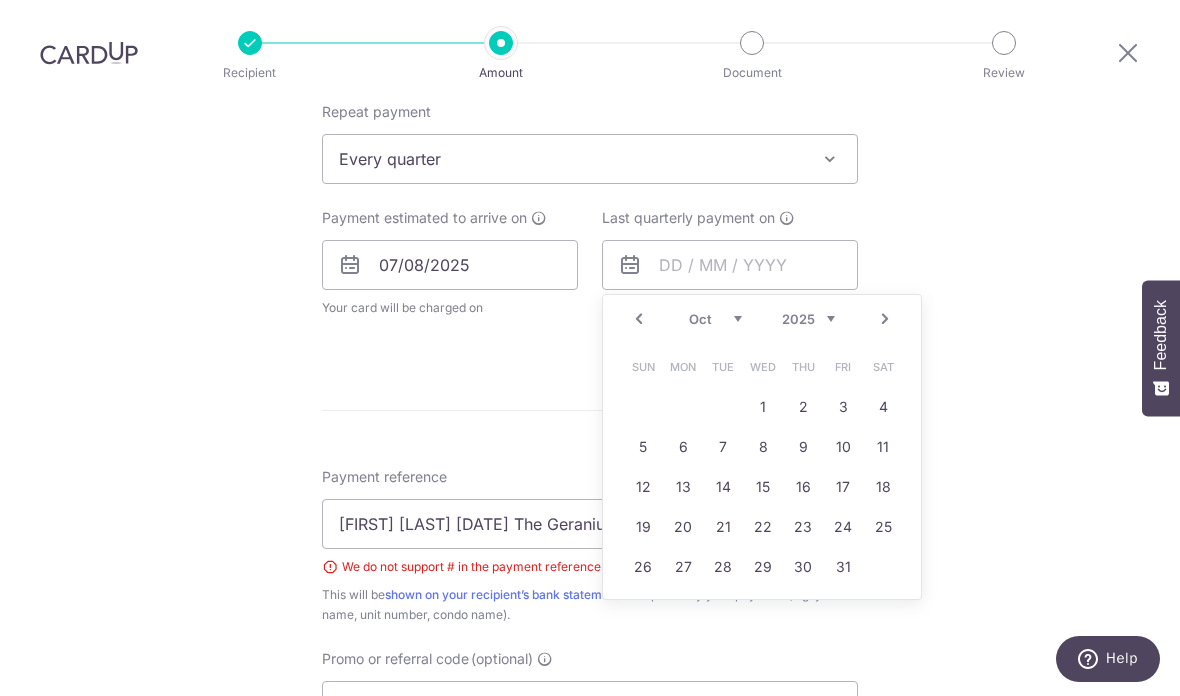 click on "1" at bounding box center (763, 407) 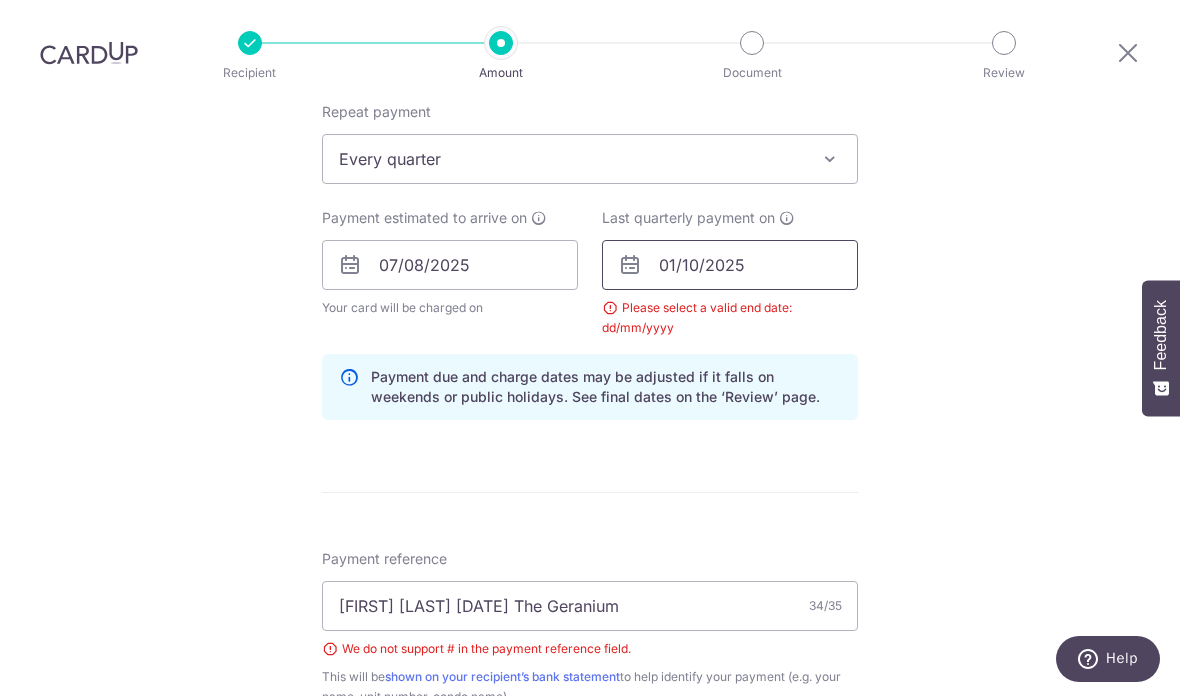 click on "01/10/2025" at bounding box center [730, 265] 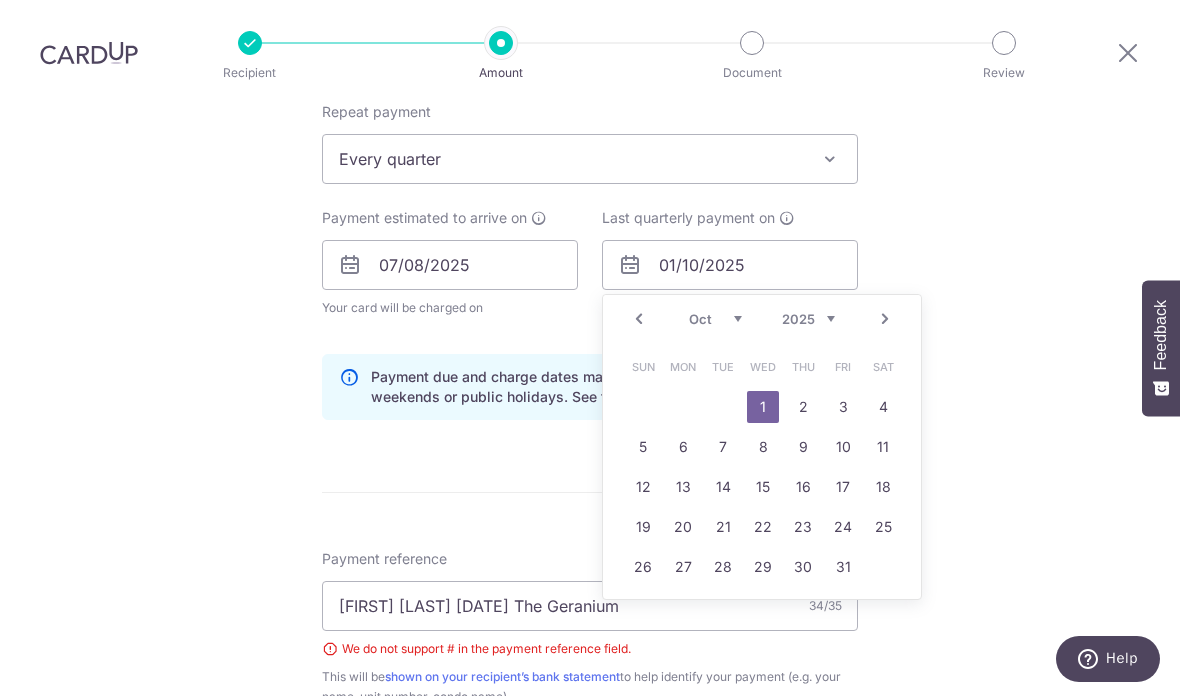 click on "Next" at bounding box center (885, 319) 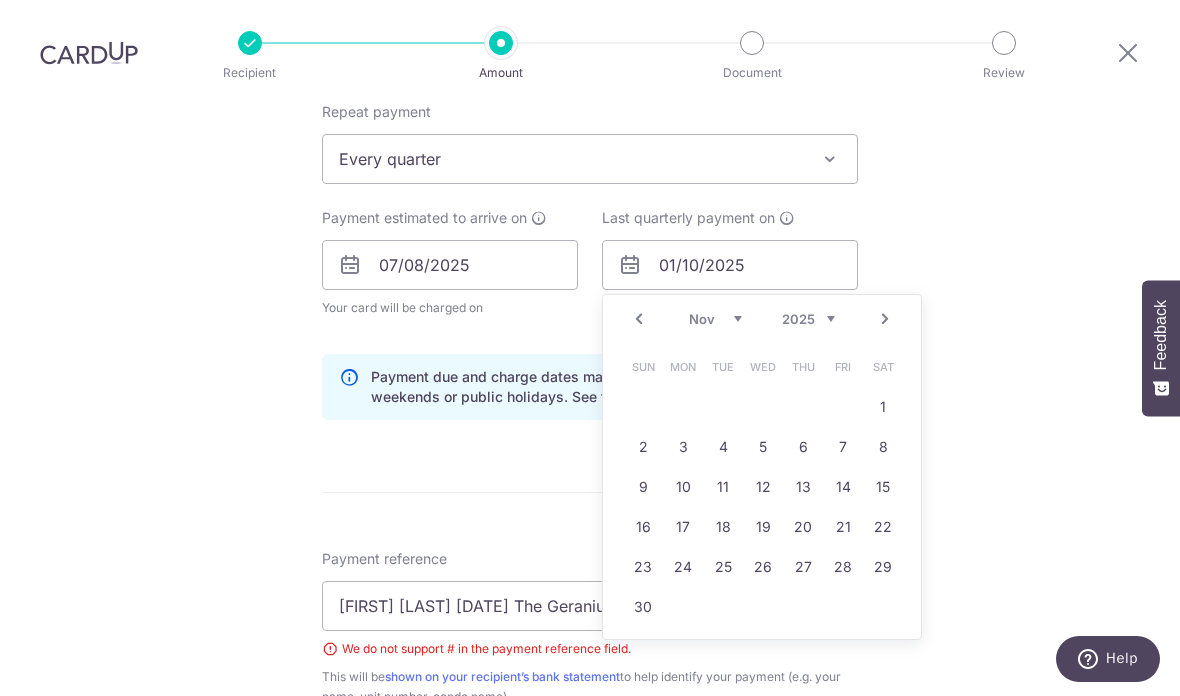 click on "Next" at bounding box center [885, 319] 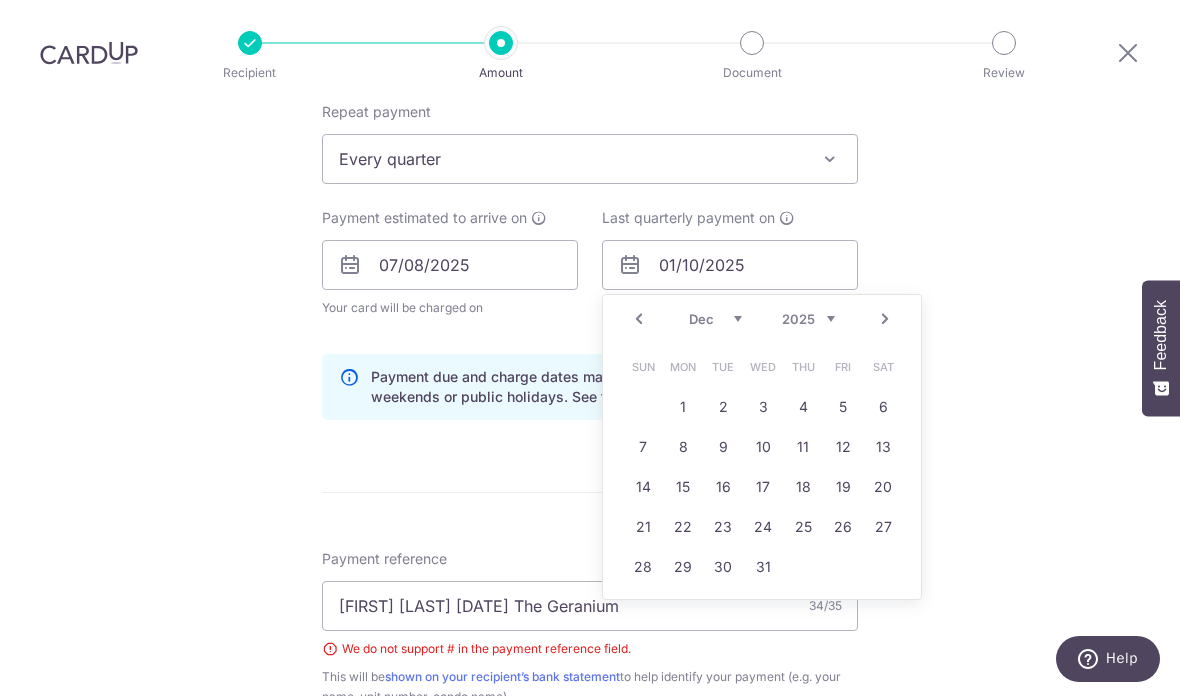 click on "Next" at bounding box center [885, 319] 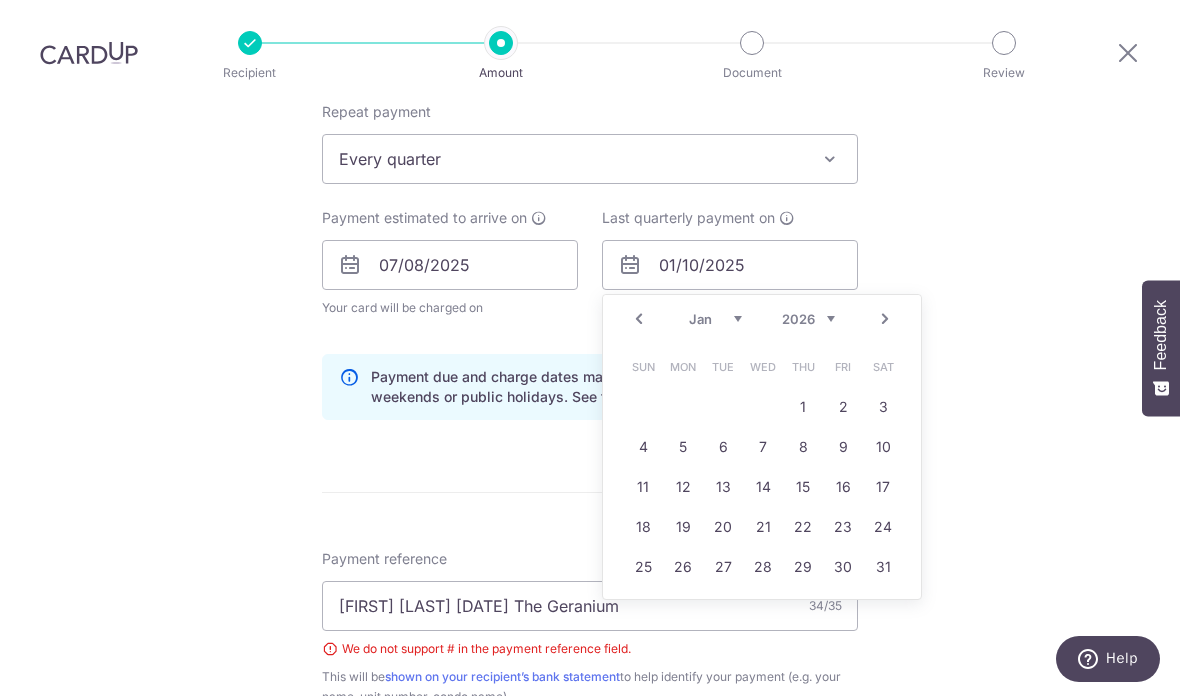 click on "1" at bounding box center (803, 407) 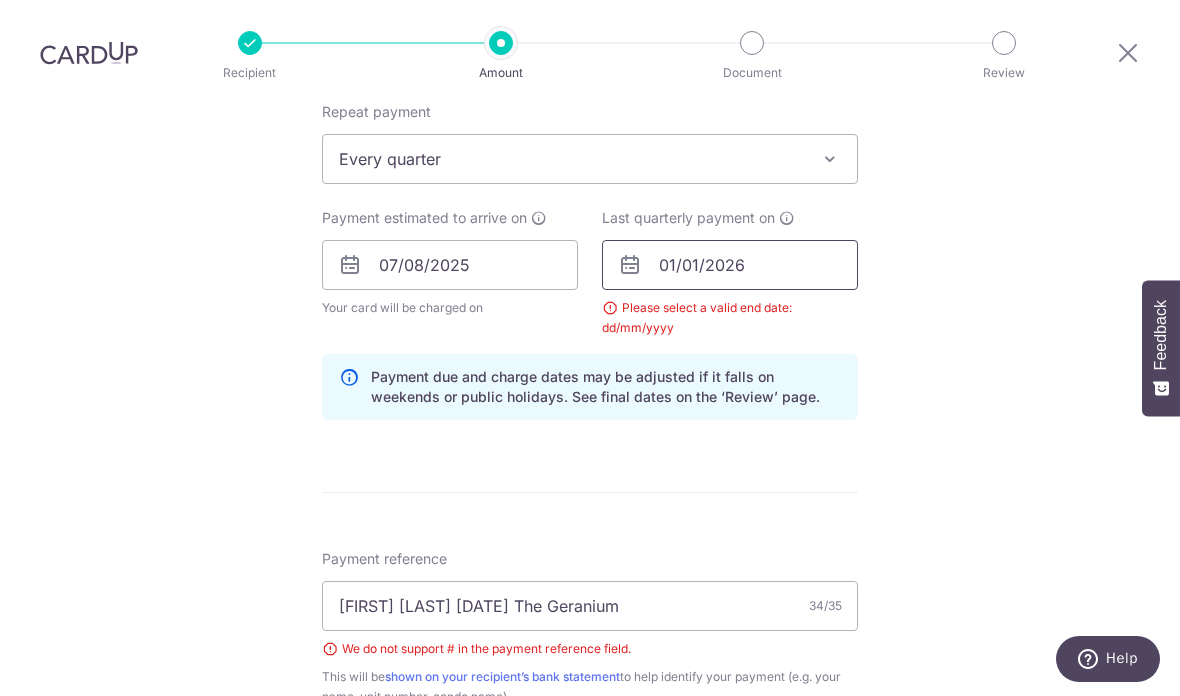 click on "01/01/2026" at bounding box center [730, 265] 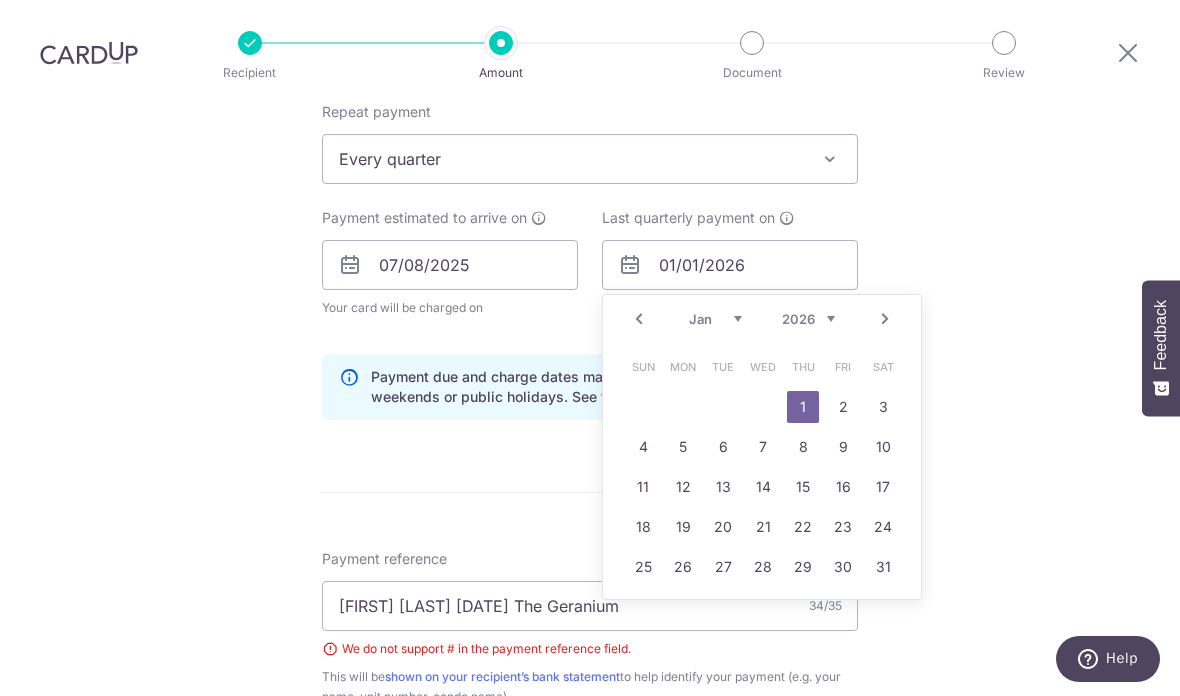 click on "Tell us more about your payment
Enter payment amount
SGD
1,170.00
1170.00
Select Card
**** 0590
Add credit card
Your Cards
**** 6960
**** 6076
**** 0297
**** 7762
**** 2322
**** 0590
Secure 256-bit SSL
Text" at bounding box center [590, 302] 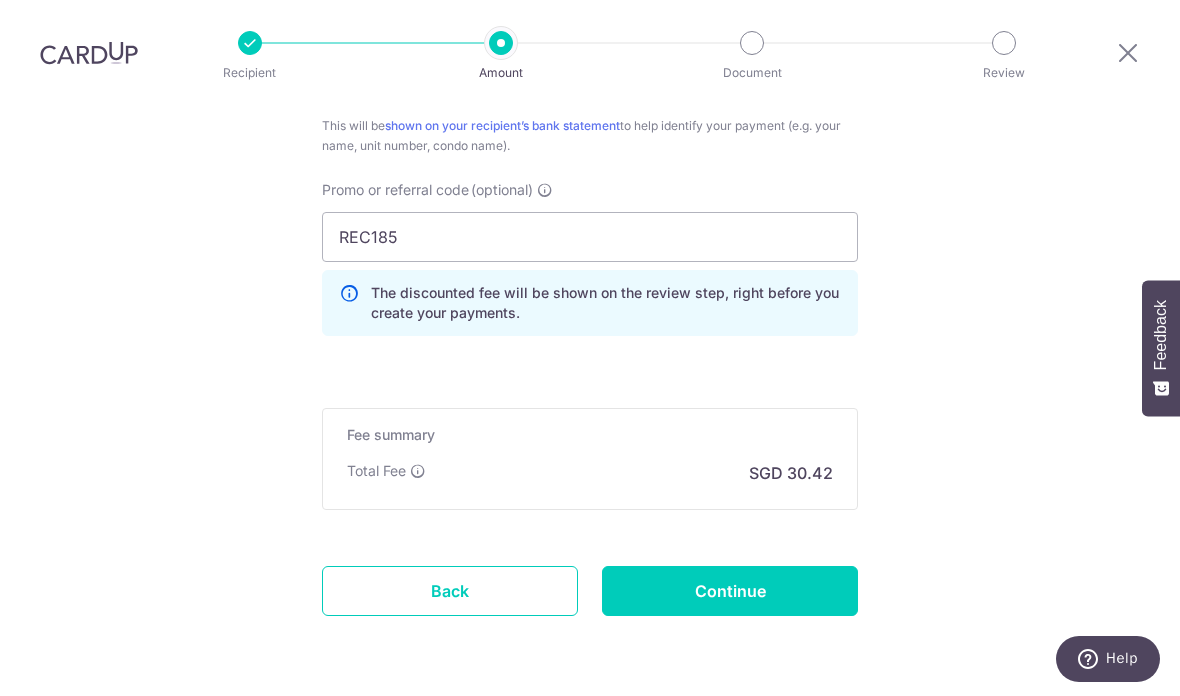 scroll, scrollTop: 1366, scrollLeft: 0, axis: vertical 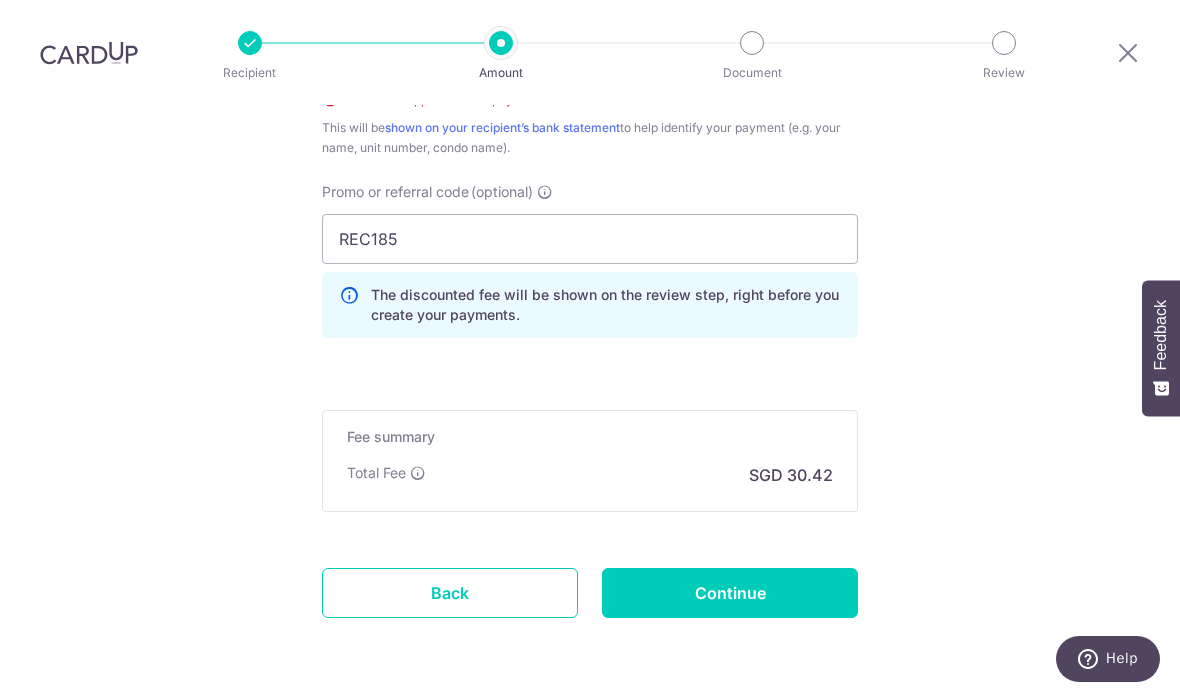 click on "Continue" at bounding box center [730, 593] 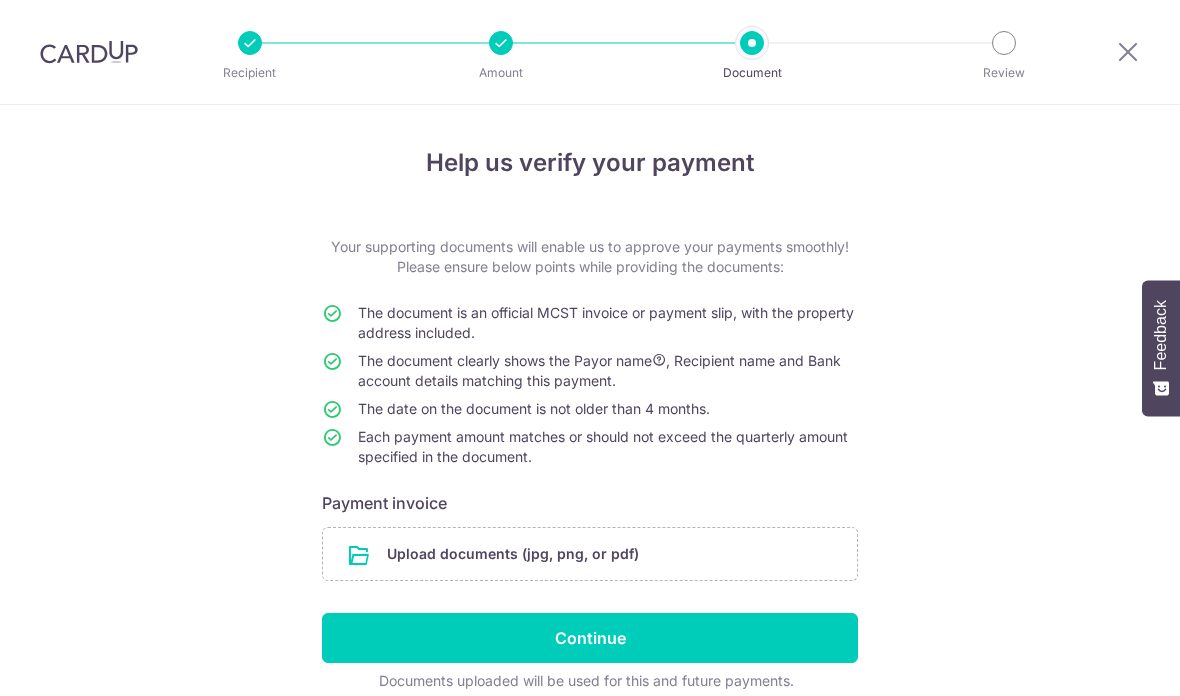 scroll, scrollTop: 0, scrollLeft: 0, axis: both 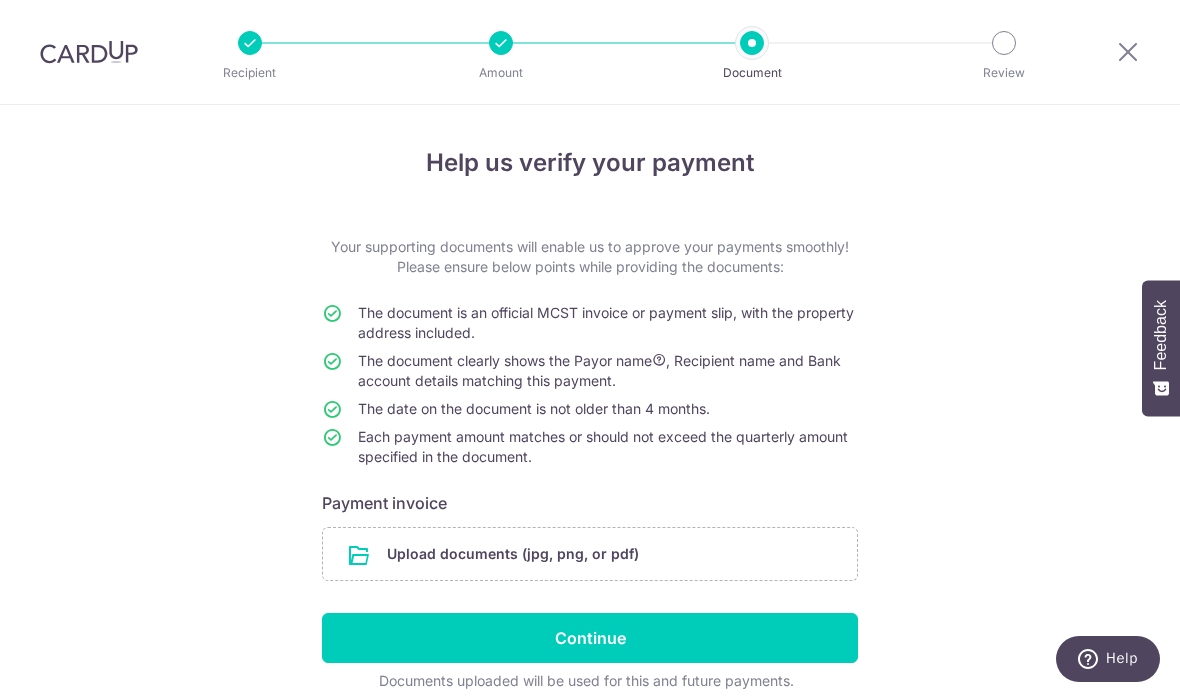 click at bounding box center (590, 554) 